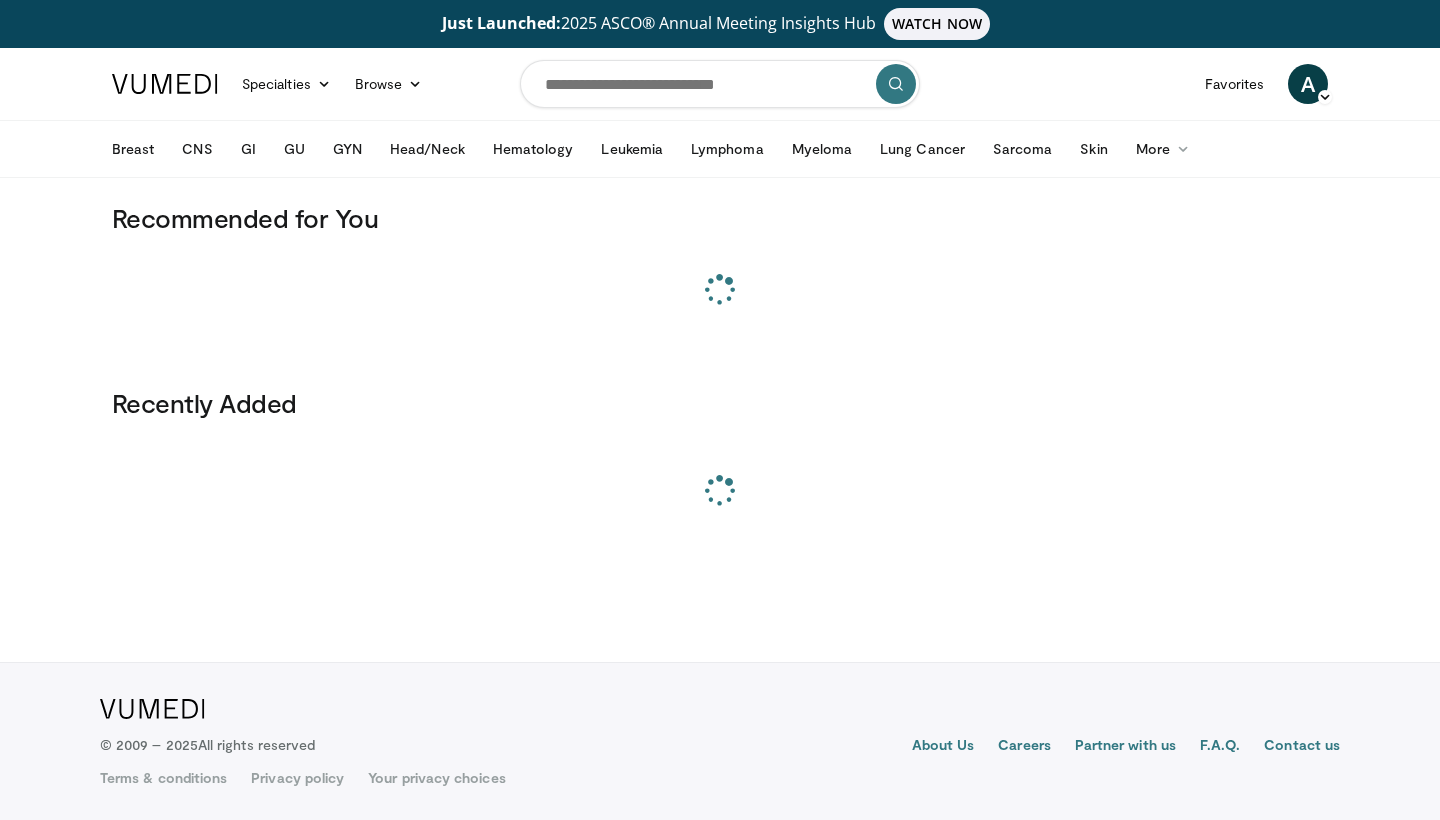 scroll, scrollTop: 0, scrollLeft: 0, axis: both 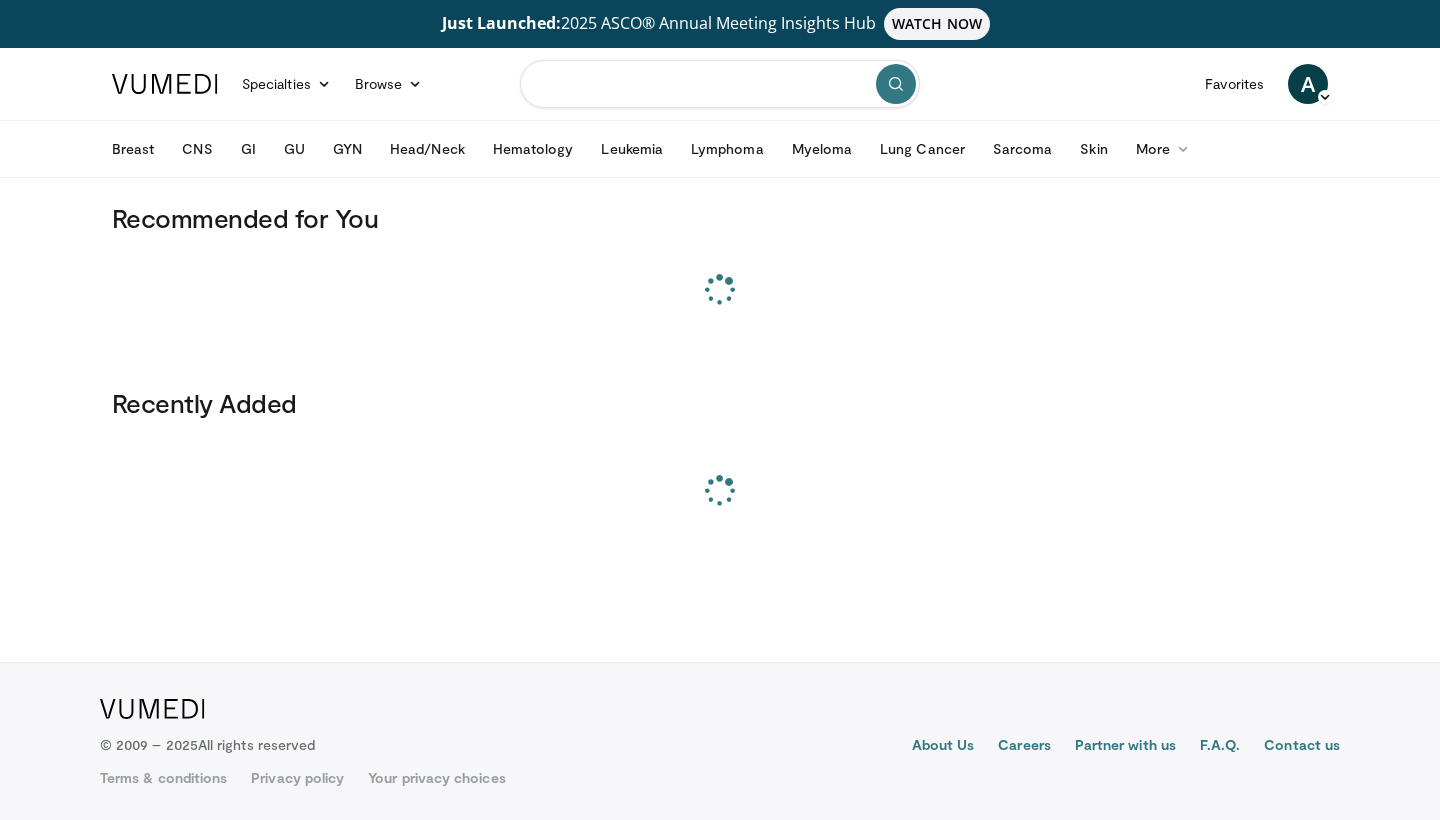 click at bounding box center [720, 84] 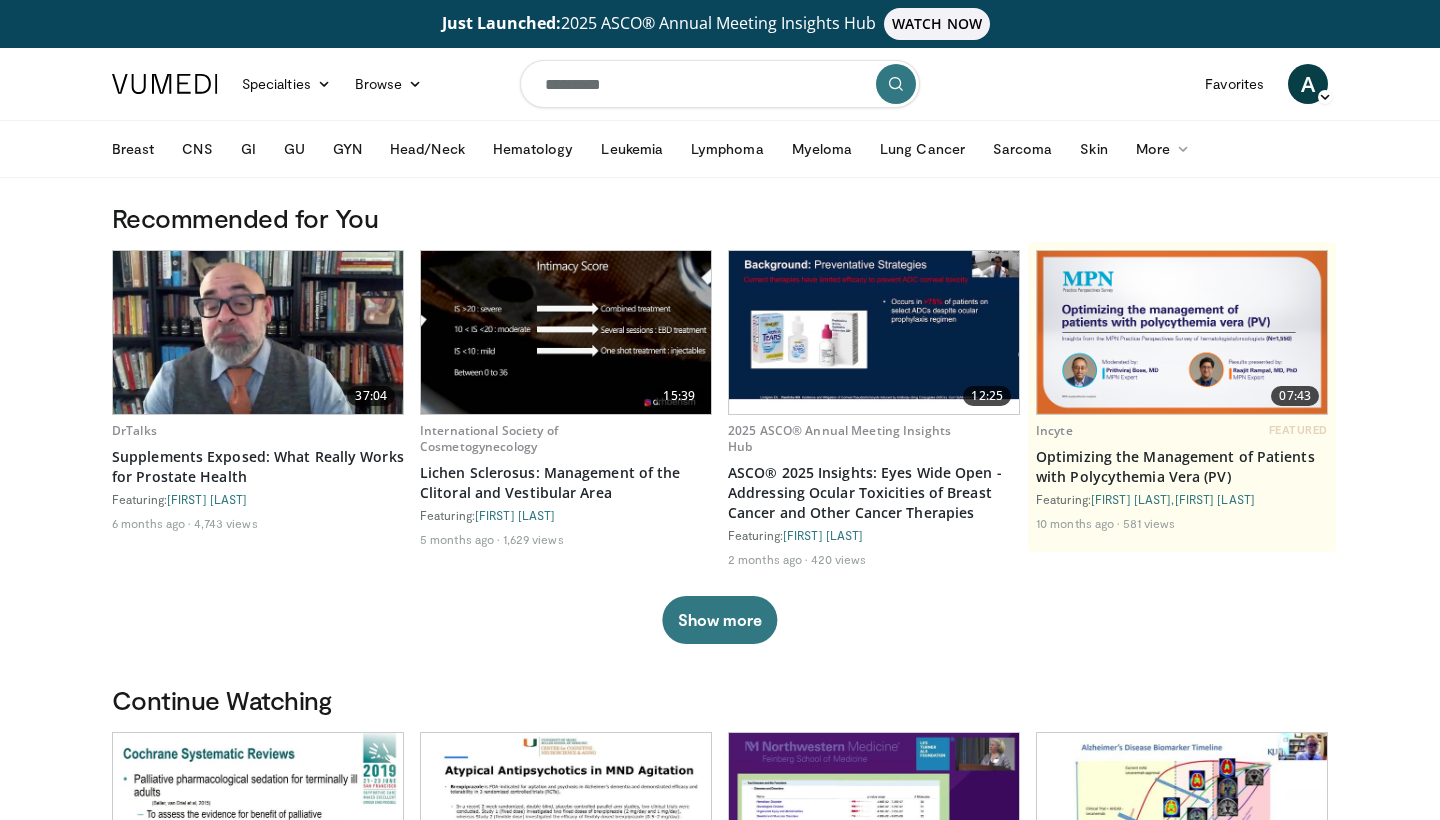 type on "*********" 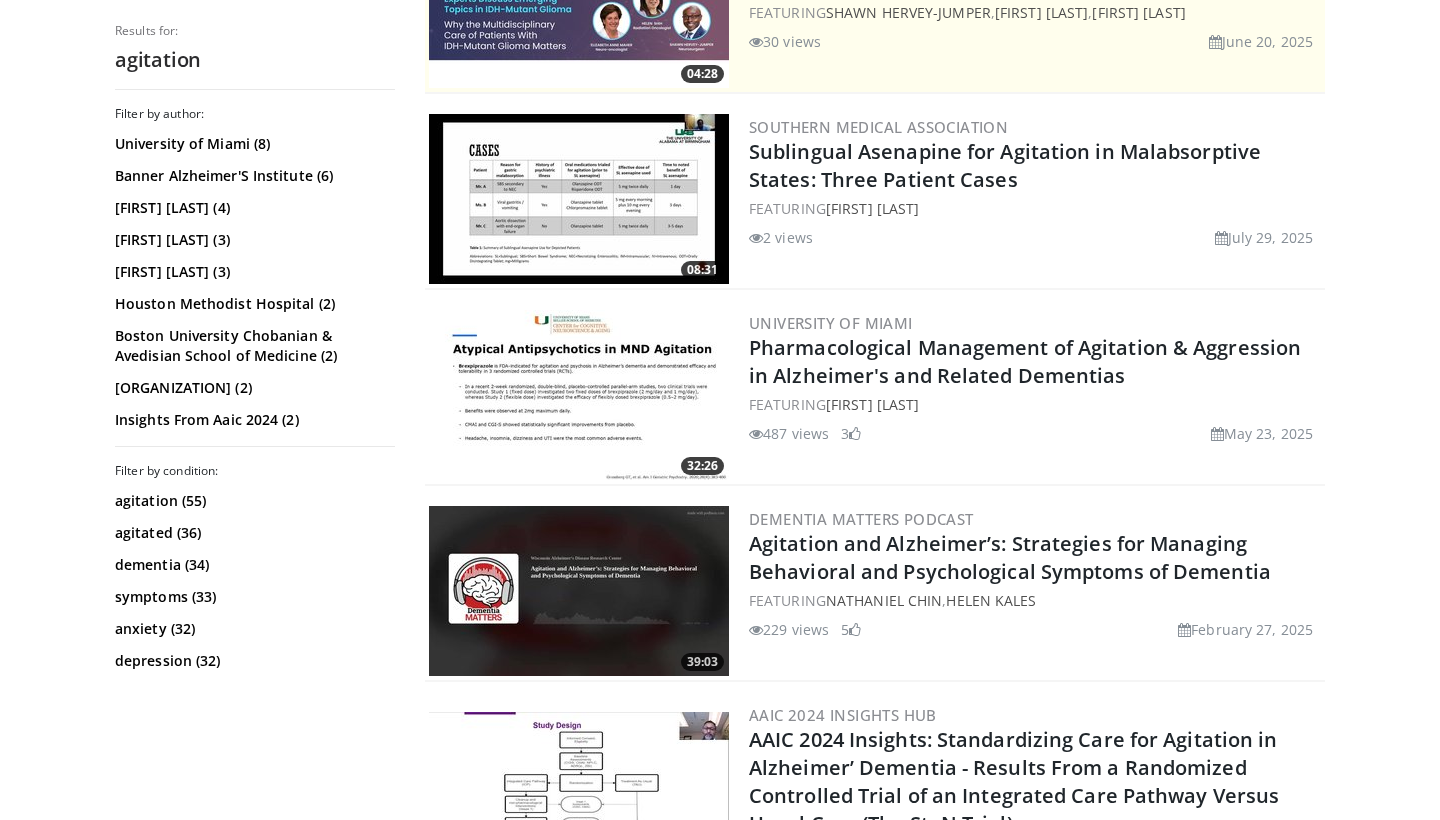 scroll, scrollTop: 562, scrollLeft: 0, axis: vertical 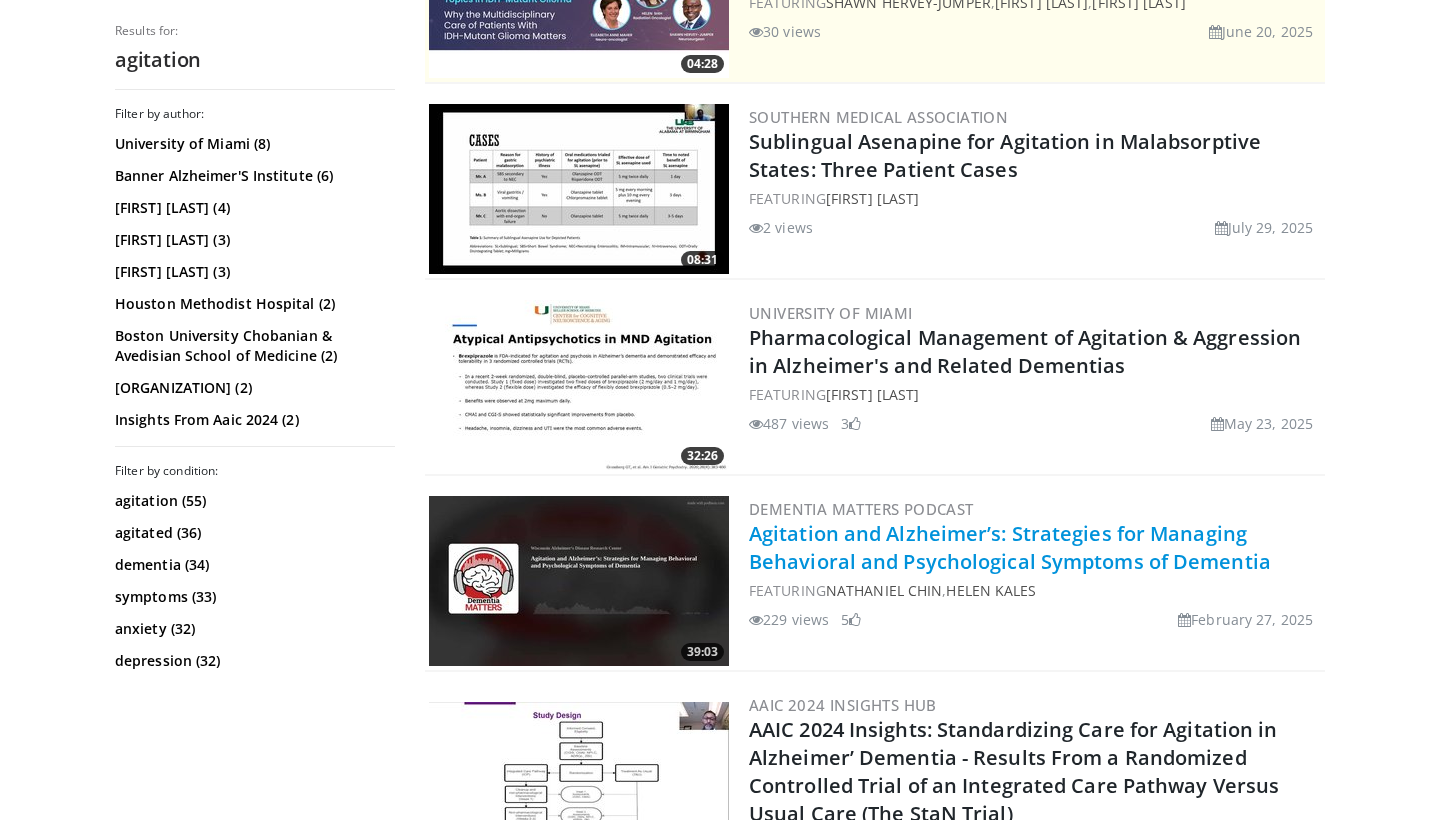 click on "Agitation and Alzheimer’s: Strategies for Managing Behavioral and Psychological Symptoms of Dementia" at bounding box center [1010, 547] 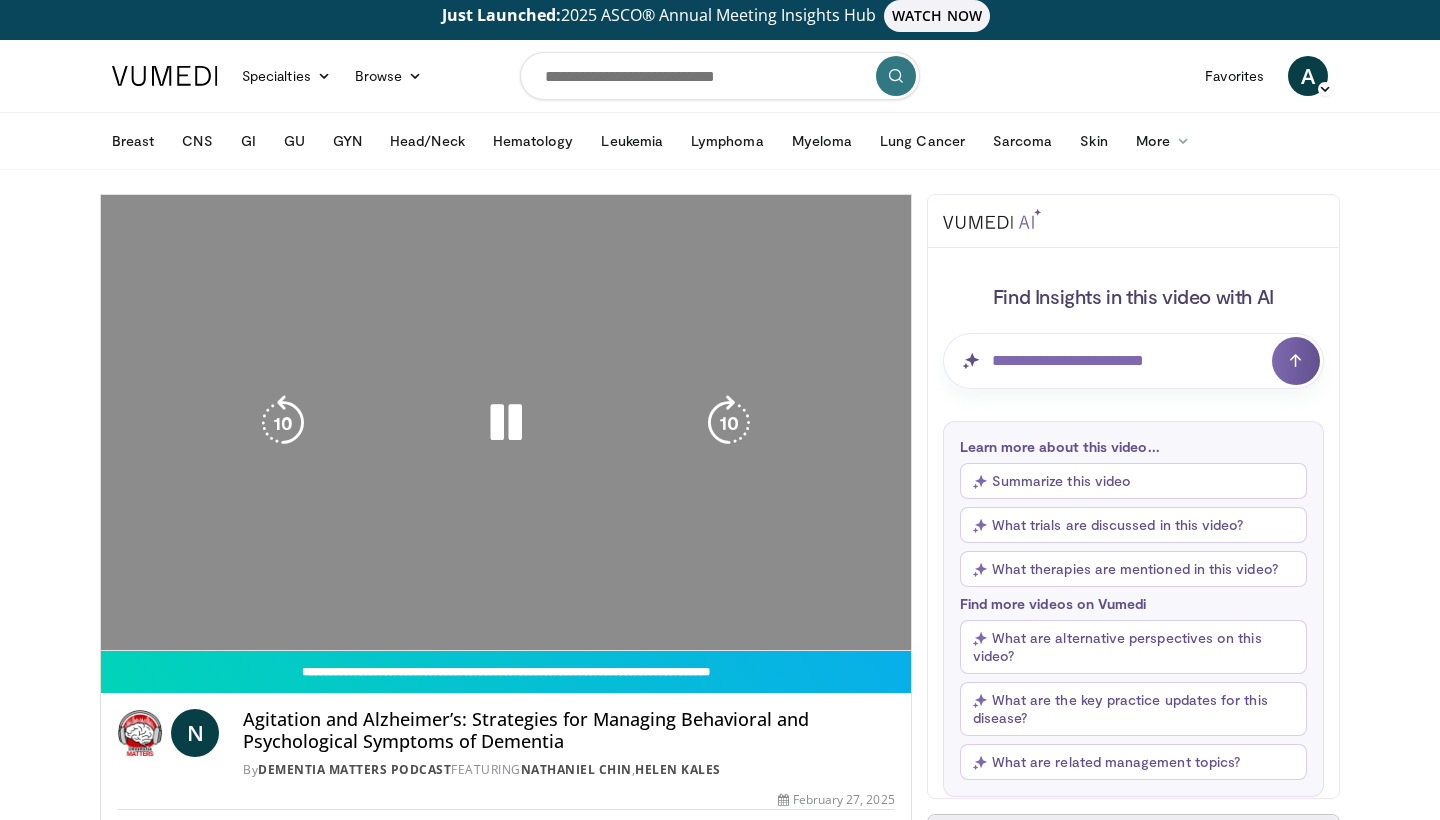 scroll, scrollTop: 8, scrollLeft: 0, axis: vertical 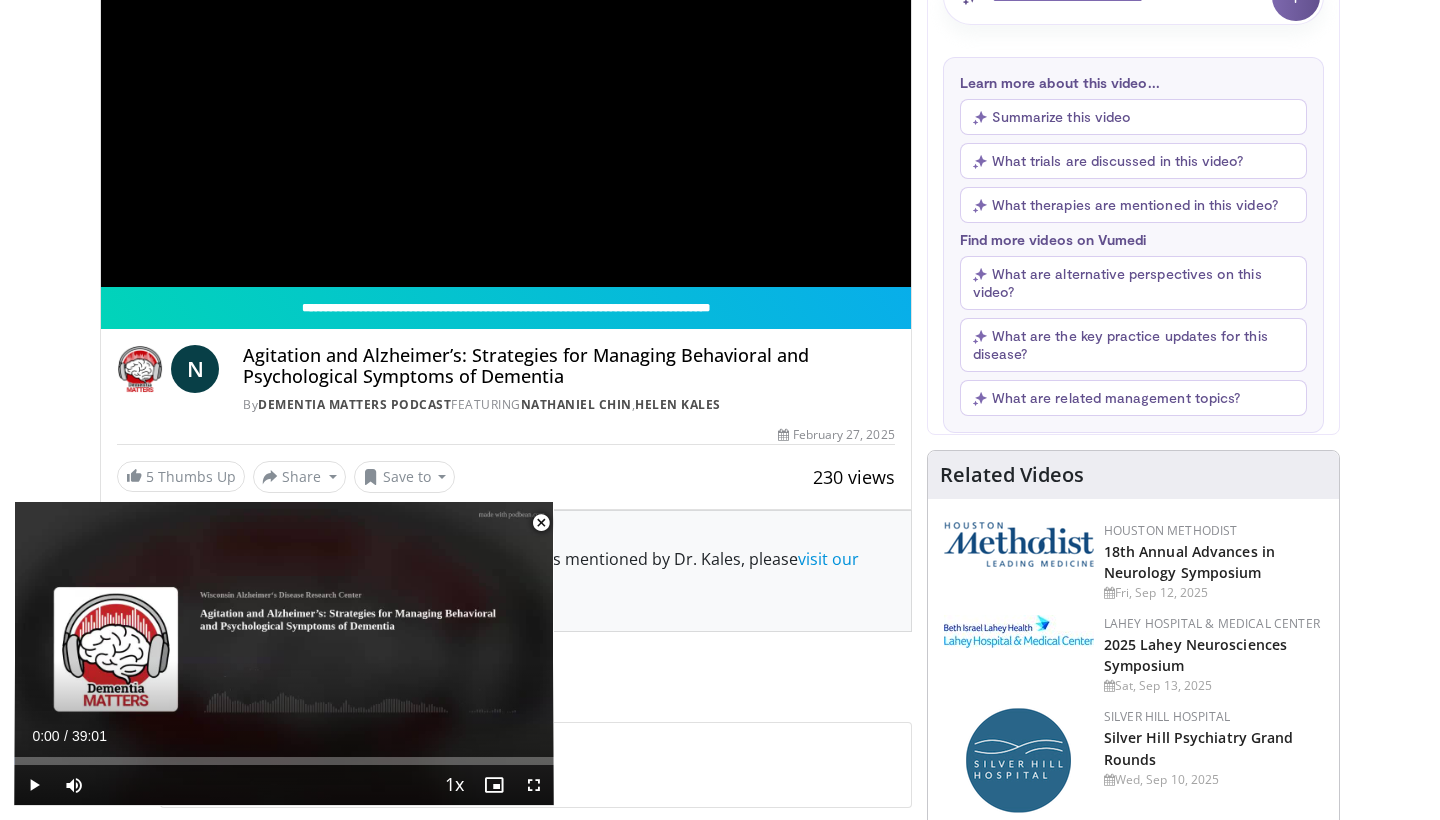 click at bounding box center [541, 523] 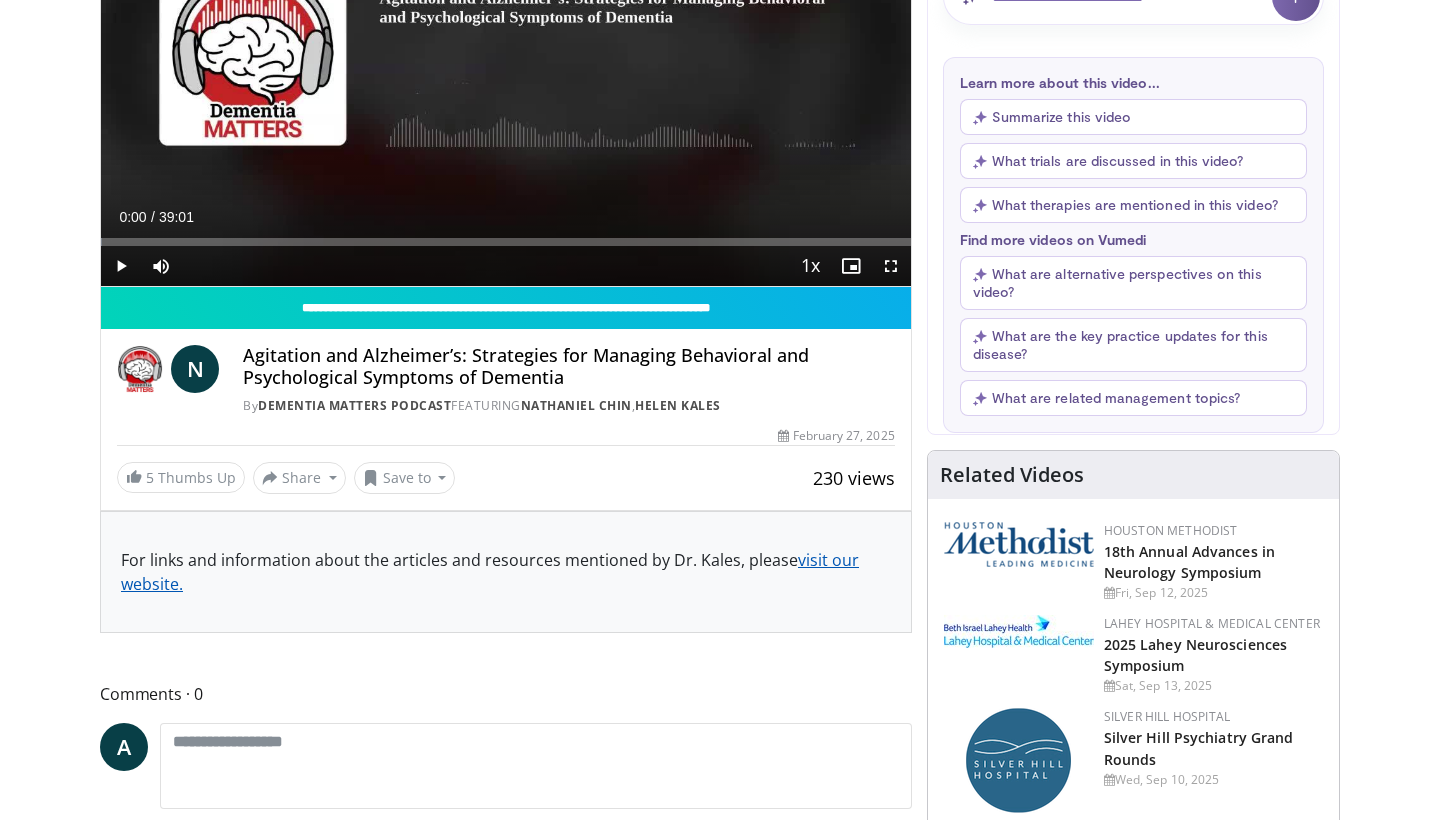 click on "visit our website." at bounding box center (490, 572) 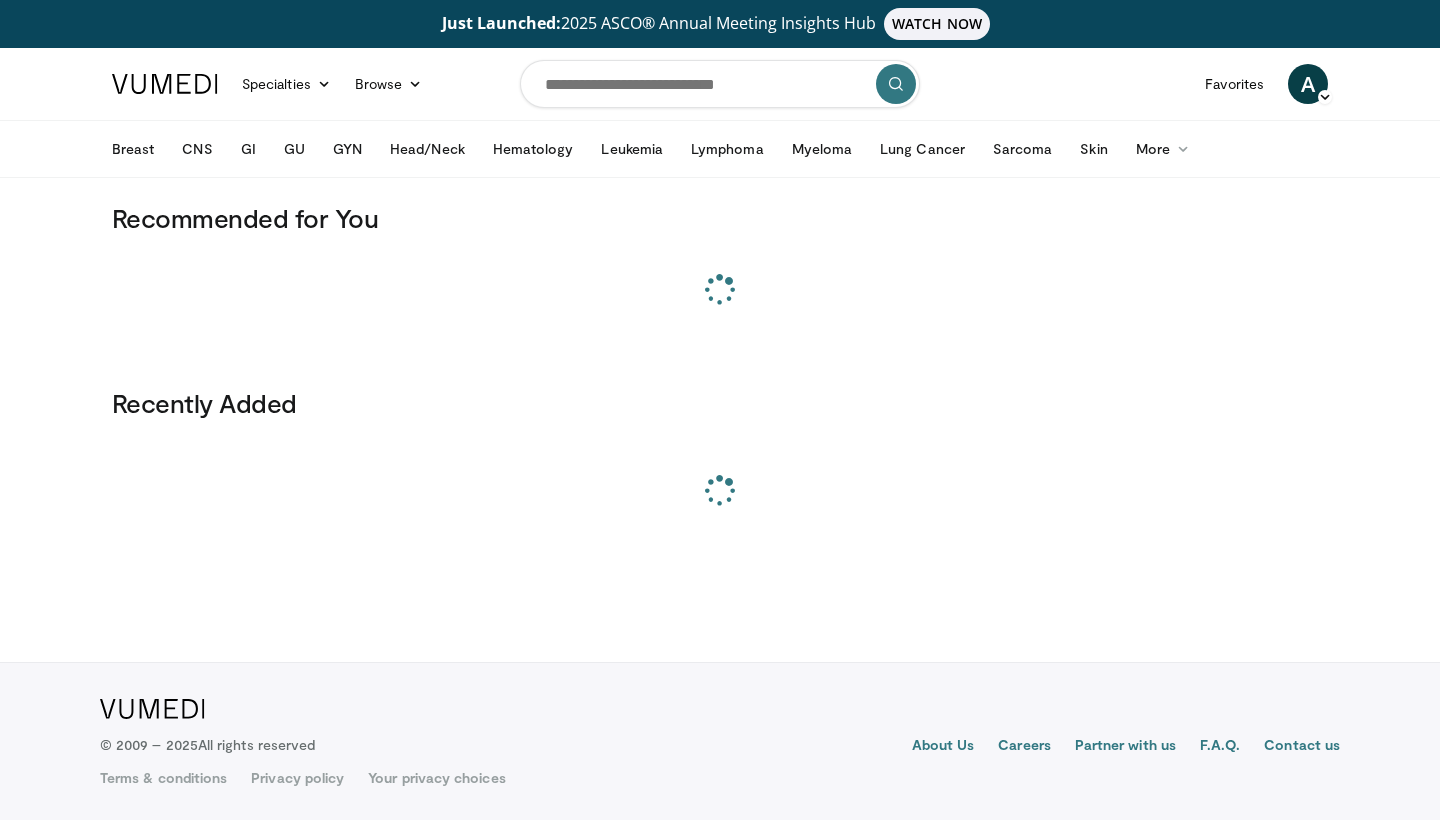 scroll, scrollTop: 0, scrollLeft: 0, axis: both 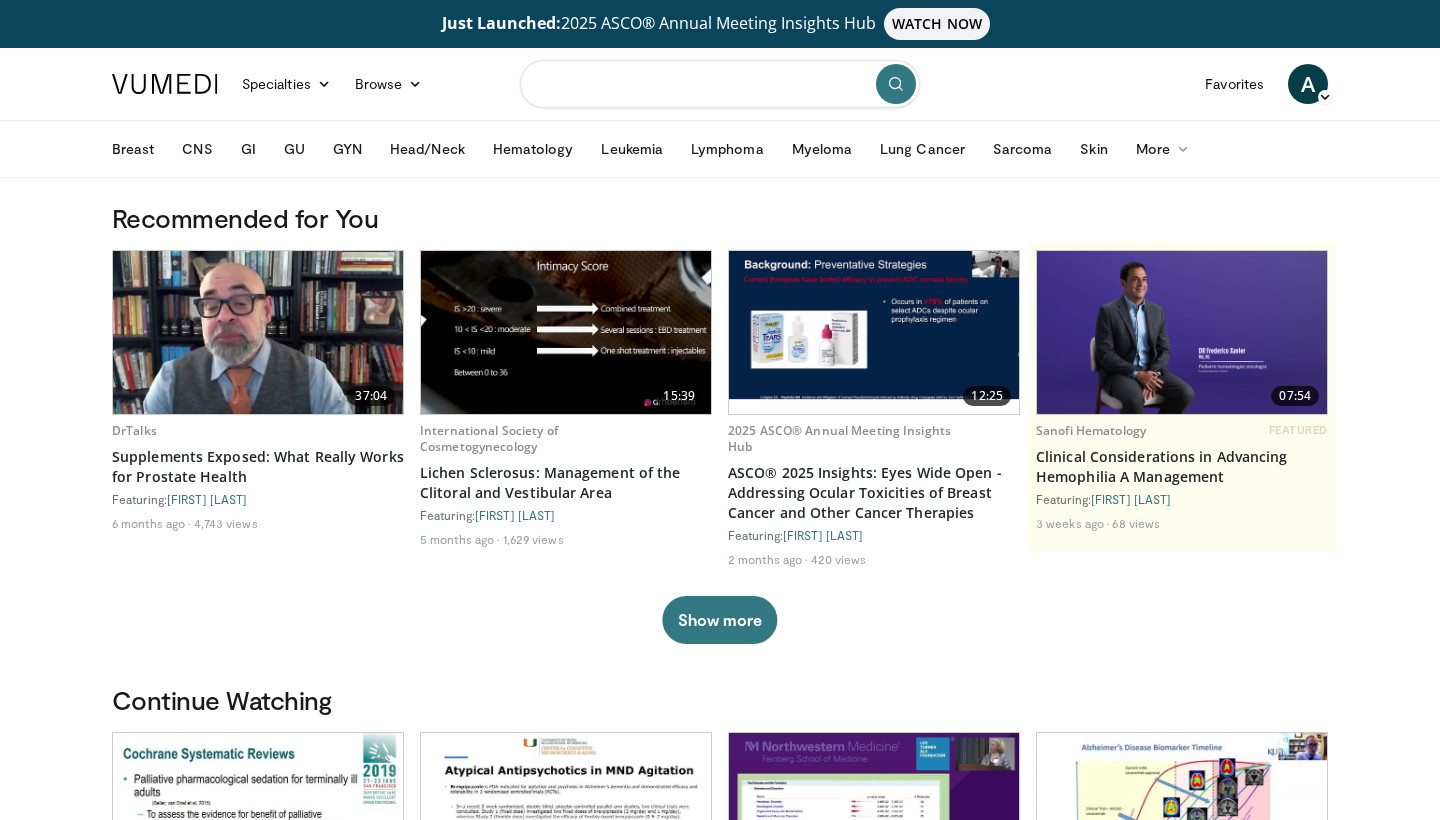 click at bounding box center [720, 84] 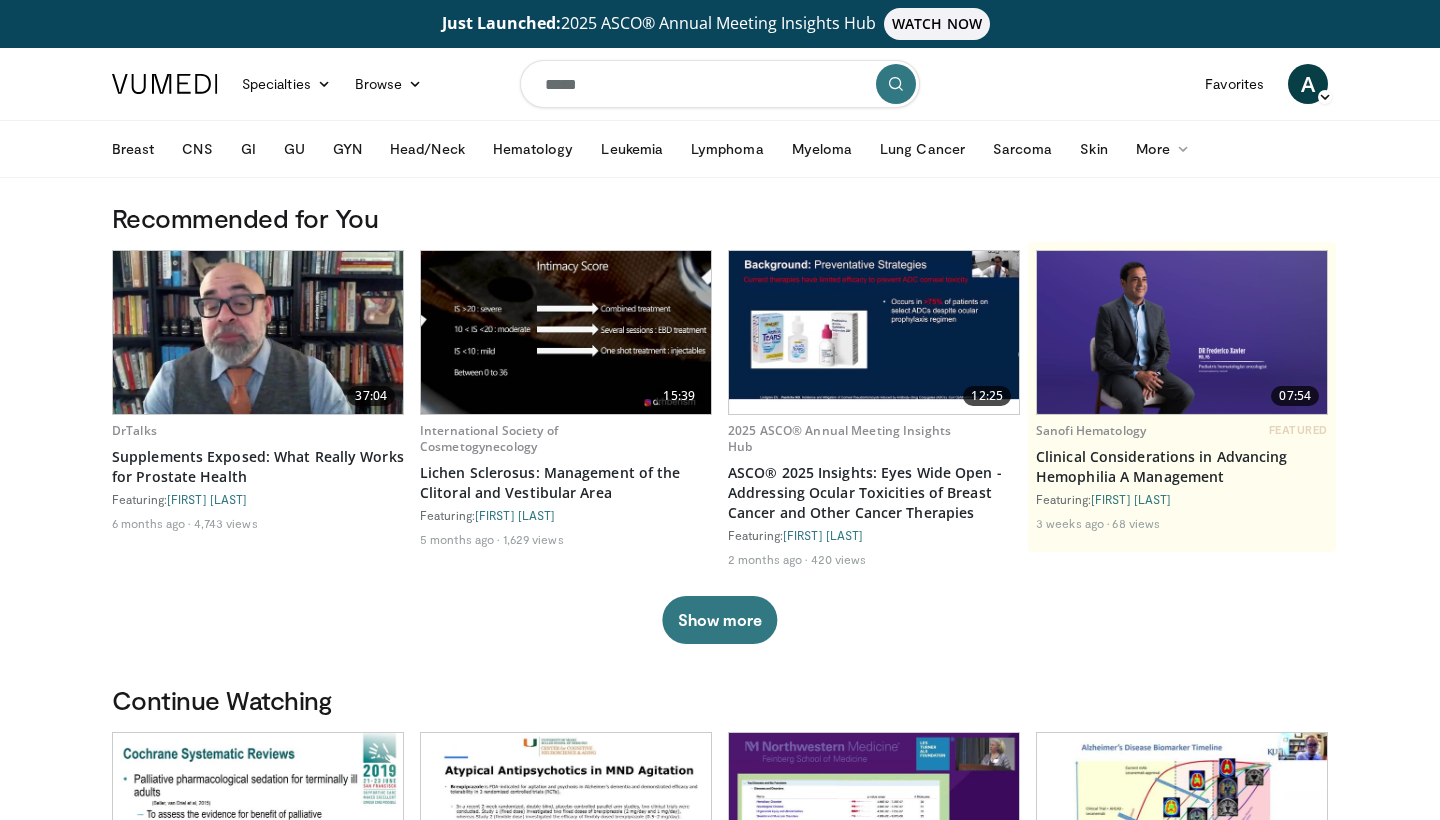 type on "******" 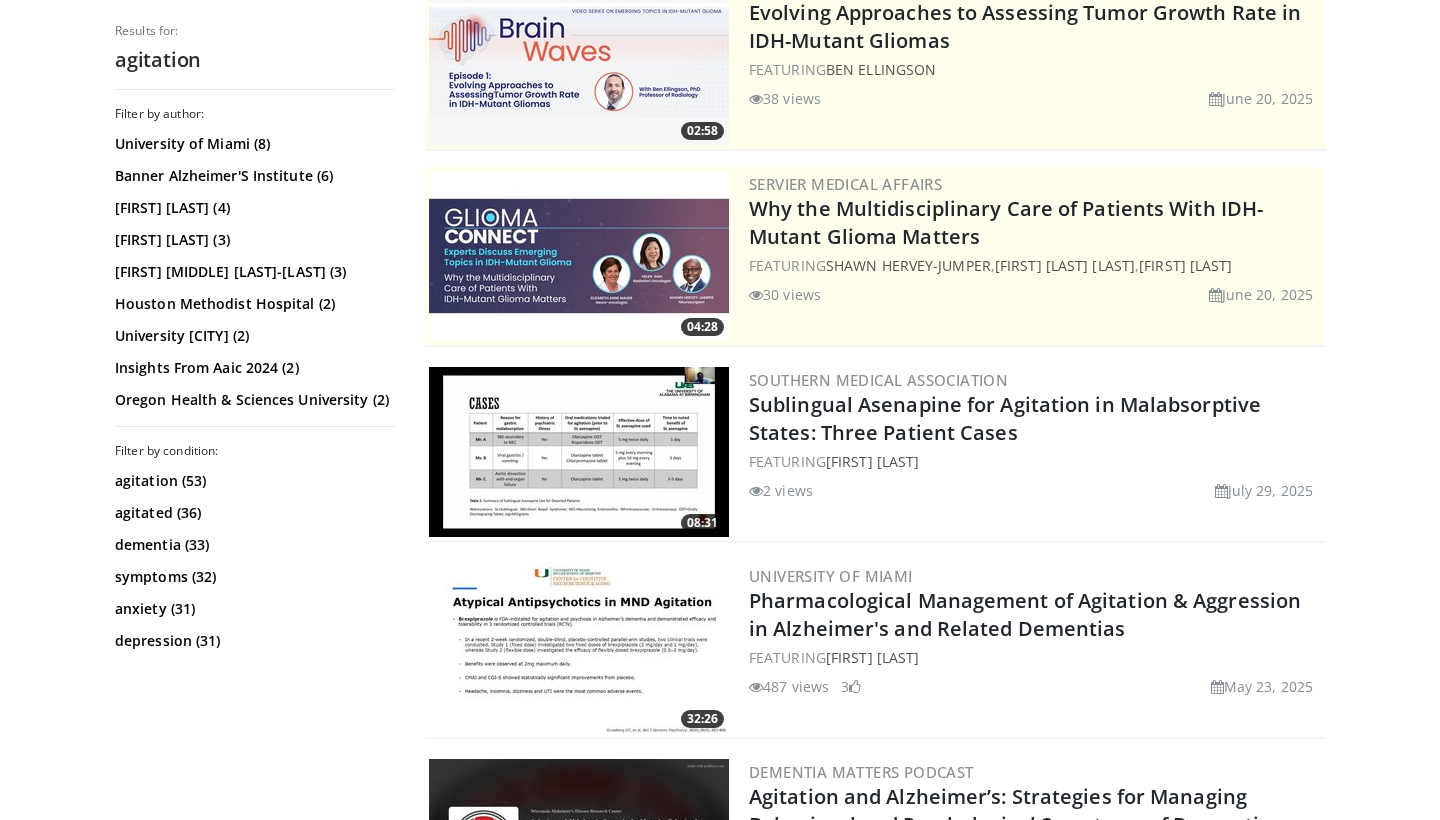 scroll, scrollTop: 304, scrollLeft: 0, axis: vertical 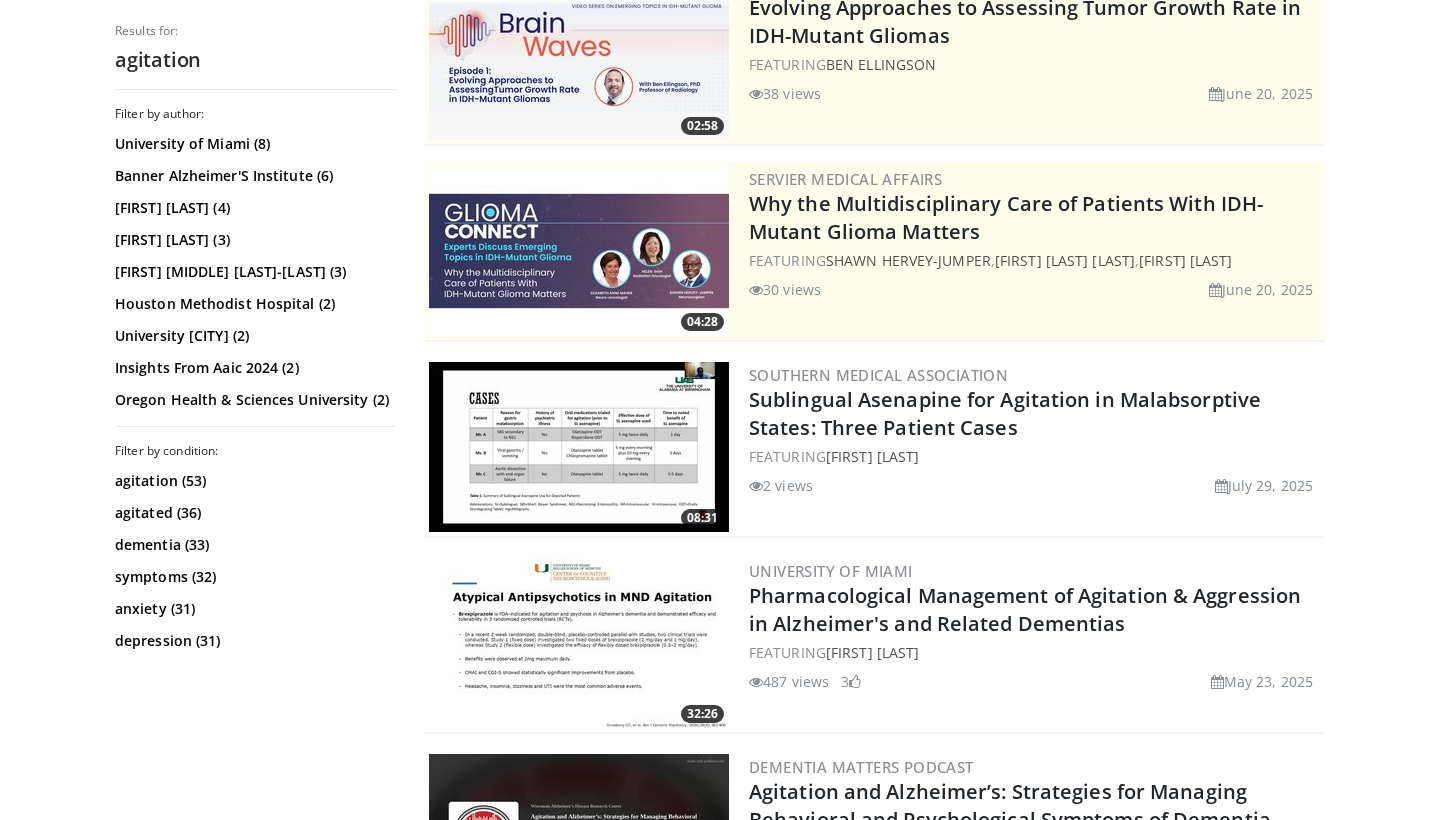 click at bounding box center [579, 447] 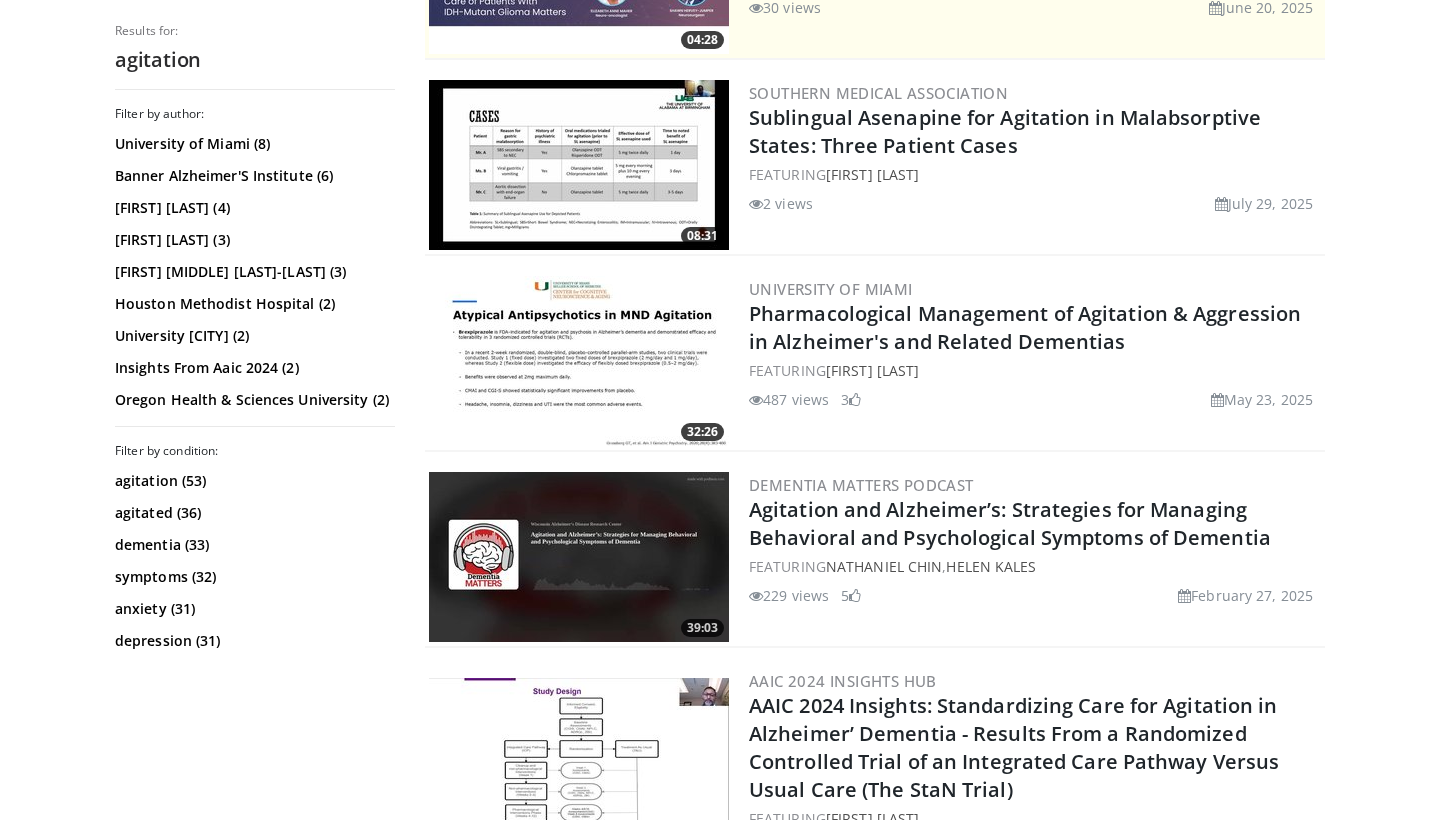 scroll, scrollTop: 598, scrollLeft: 0, axis: vertical 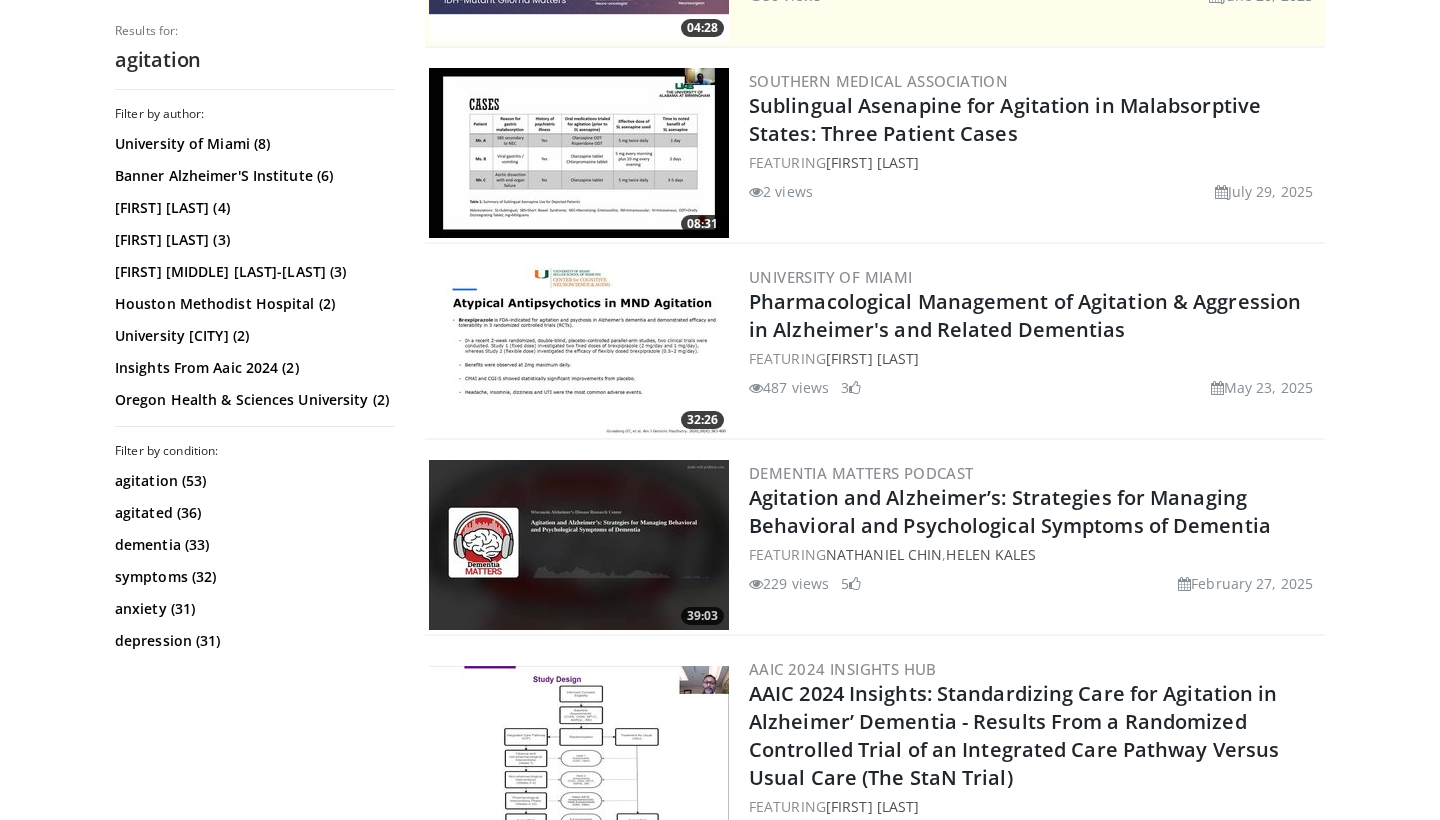 click at bounding box center [579, 349] 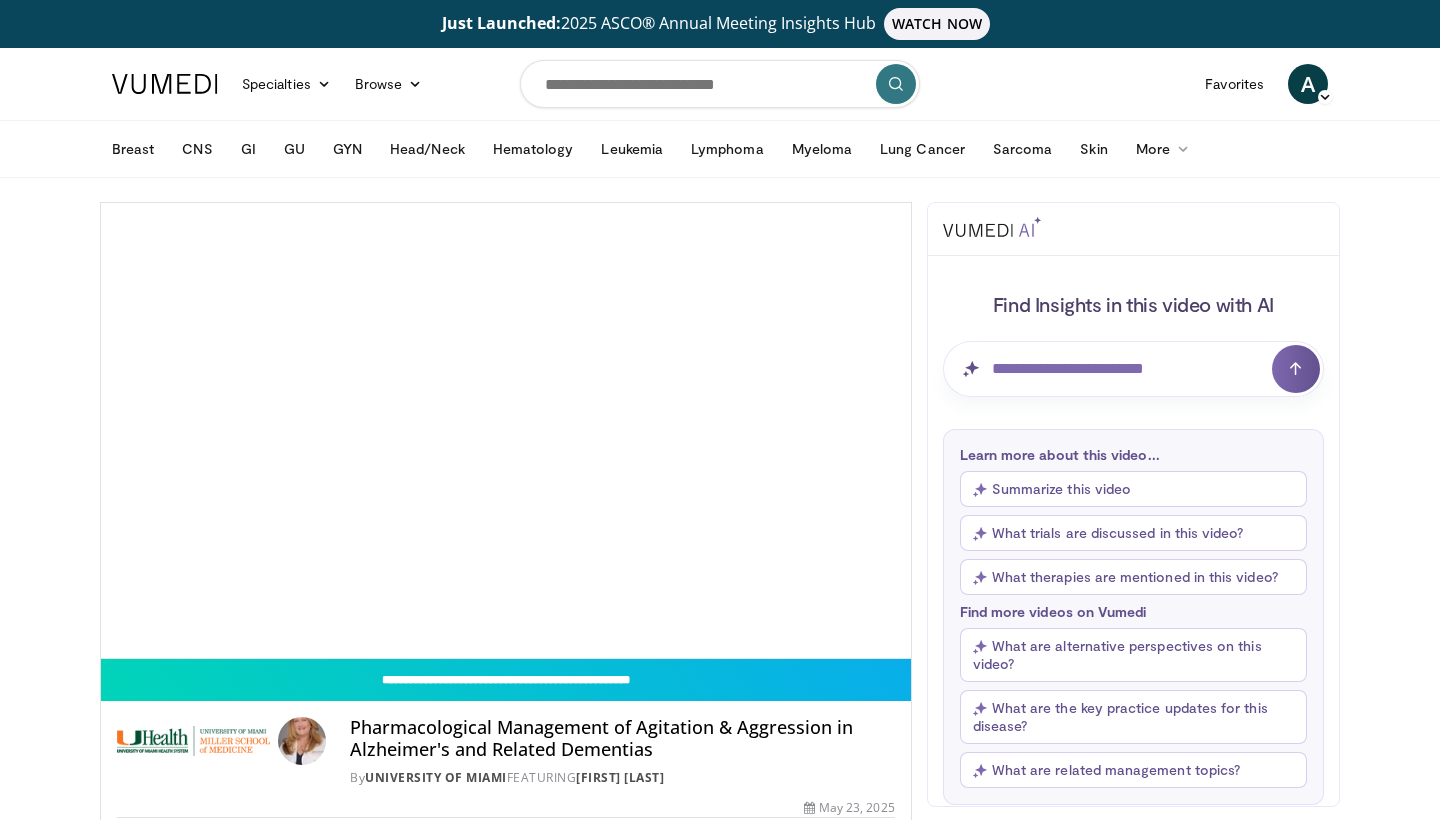 scroll, scrollTop: 0, scrollLeft: 0, axis: both 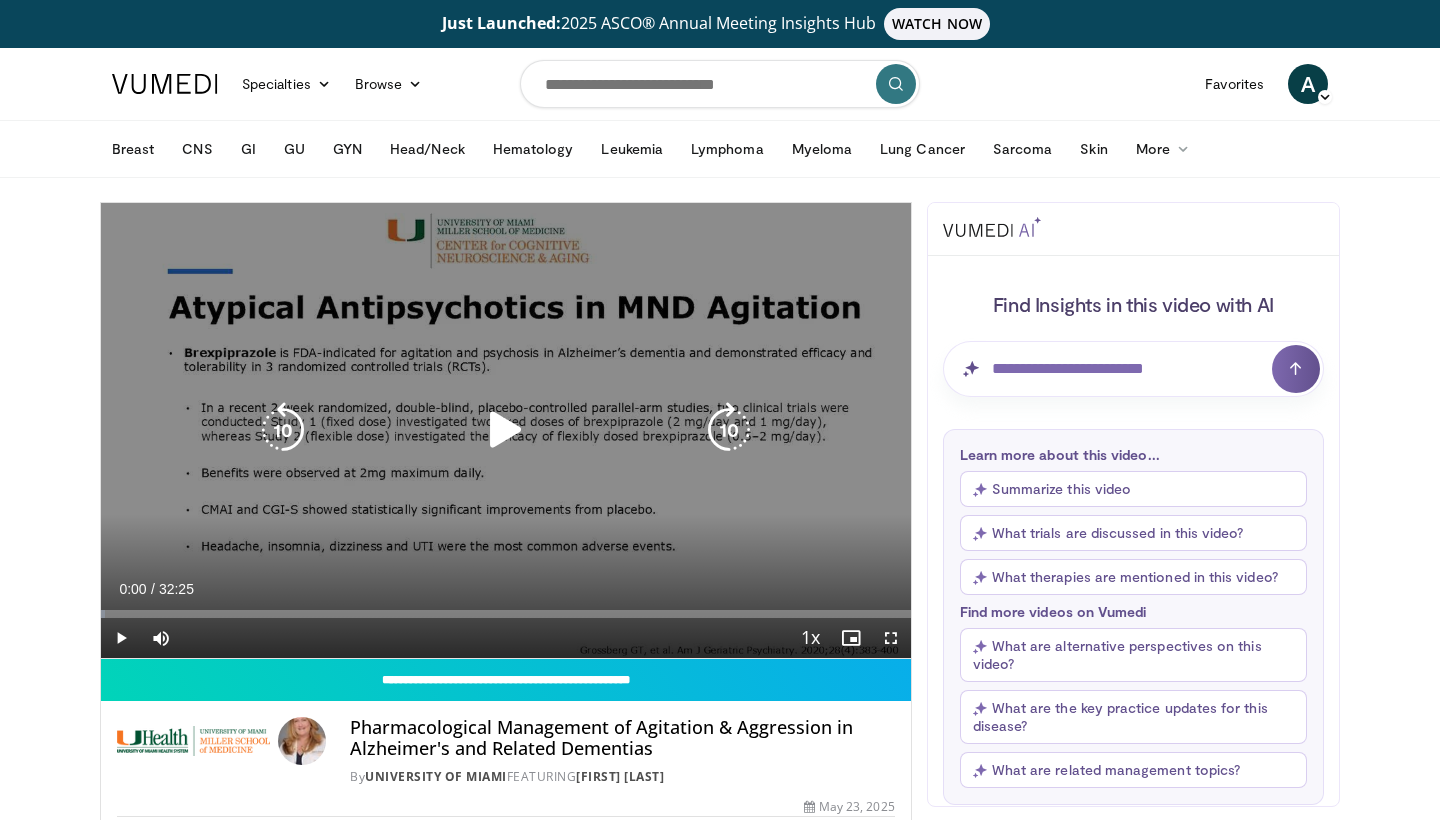 click at bounding box center (506, 430) 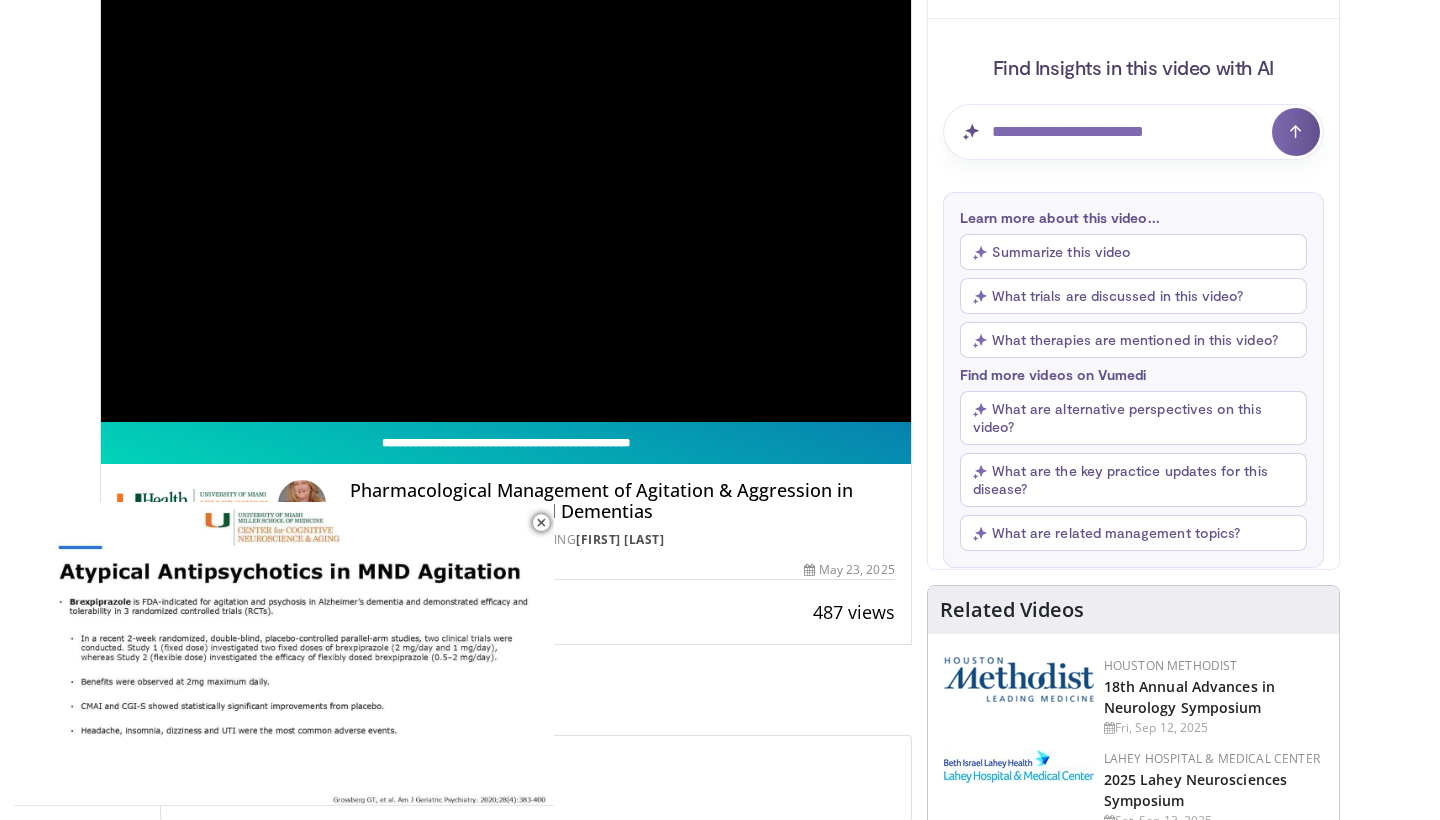 scroll, scrollTop: 326, scrollLeft: 0, axis: vertical 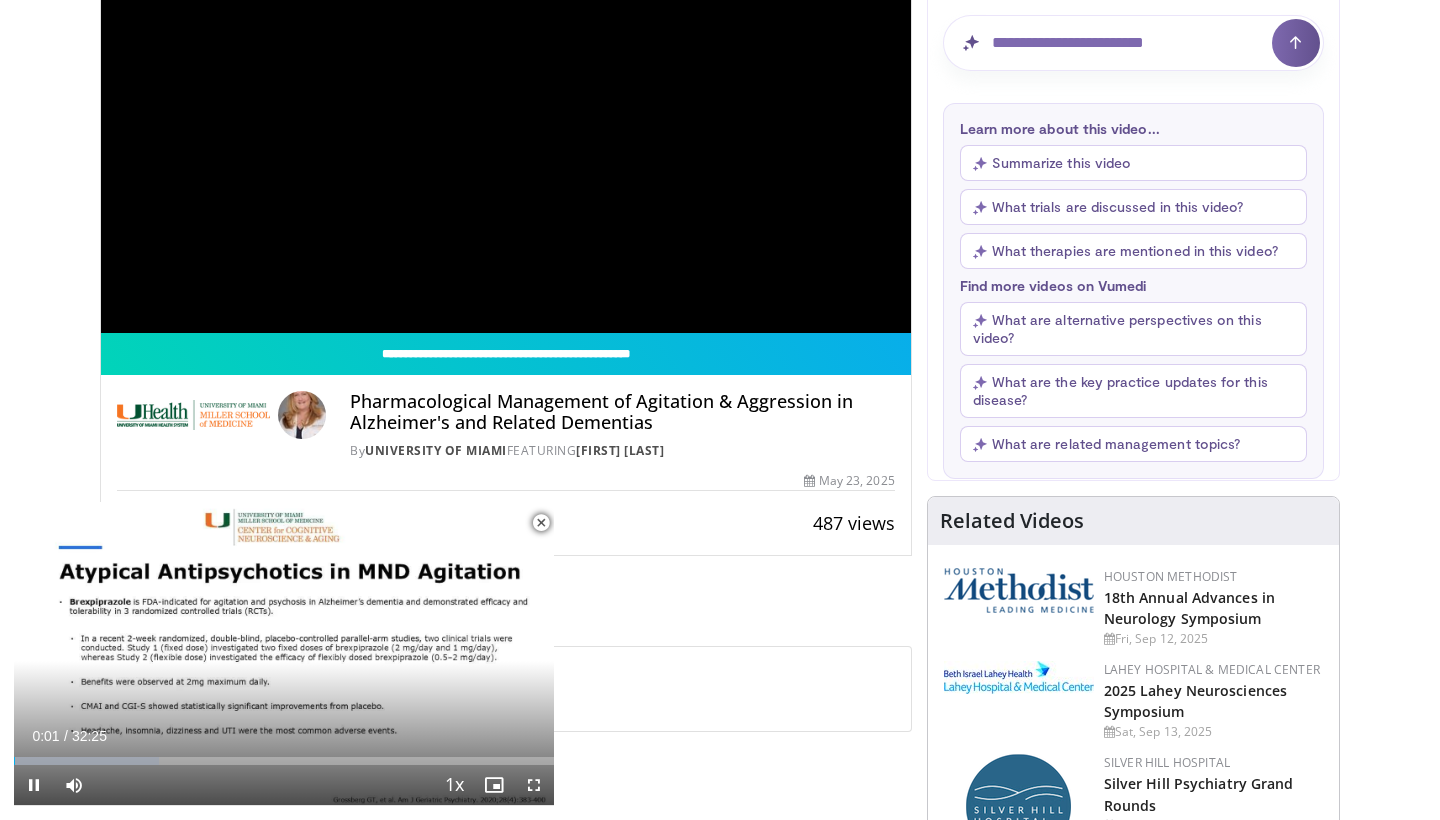 click at bounding box center [541, 523] 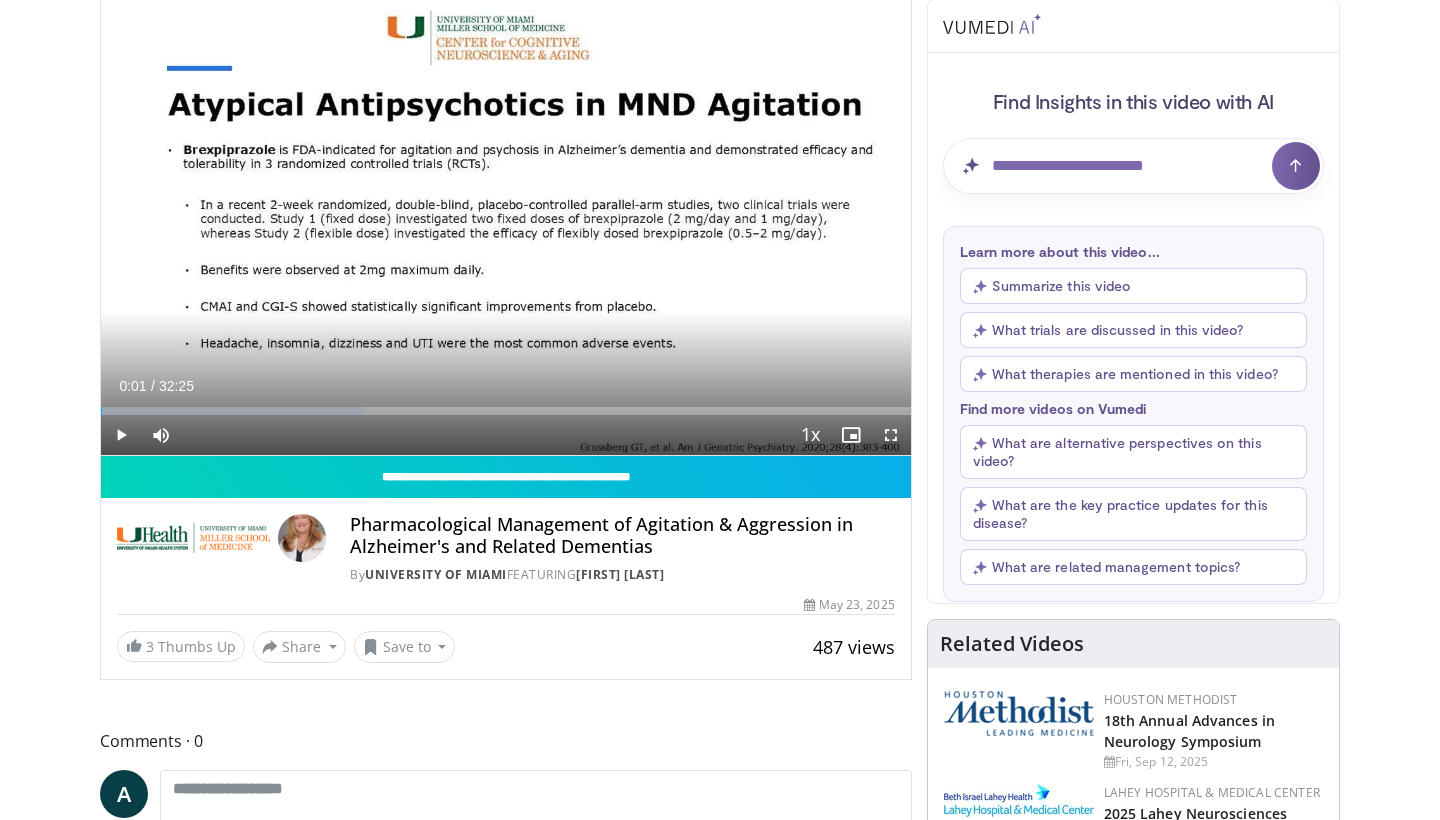 scroll, scrollTop: 142, scrollLeft: 0, axis: vertical 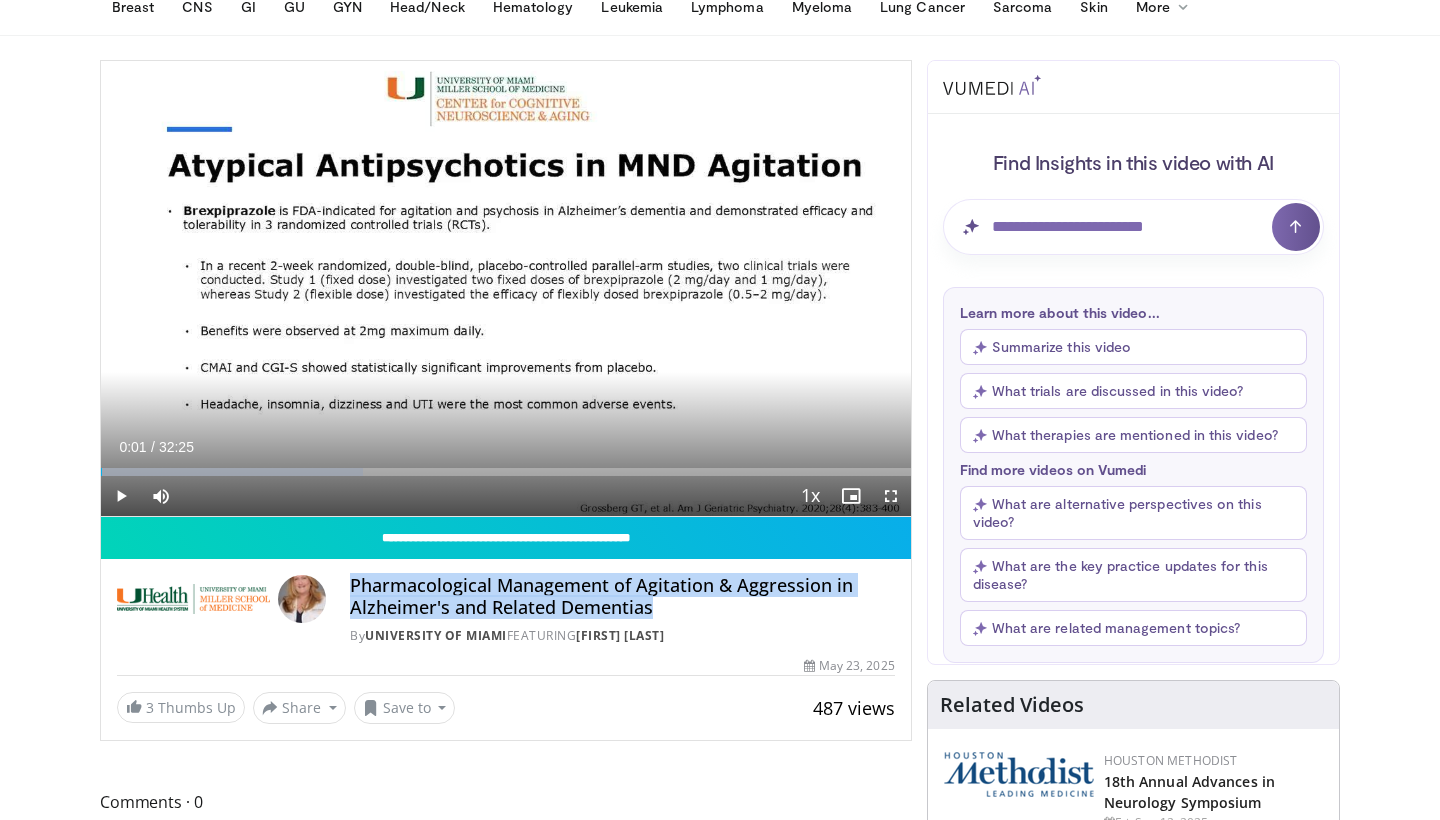 drag, startPoint x: 355, startPoint y: 580, endPoint x: 652, endPoint y: 611, distance: 298.61346 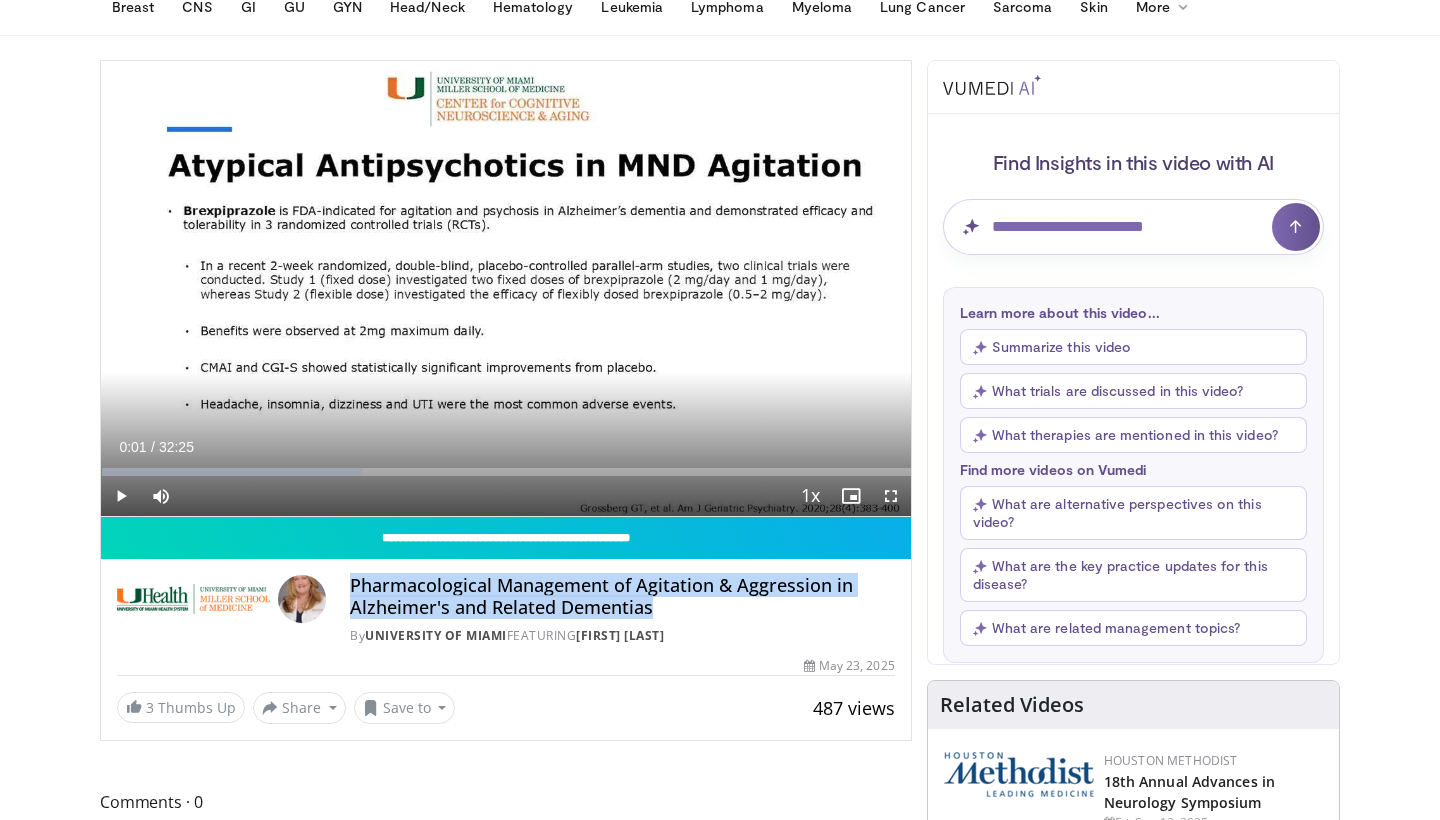 copy on "Pharmacological Management of Agitation & Aggression in Alzheimer's and Related Dementias" 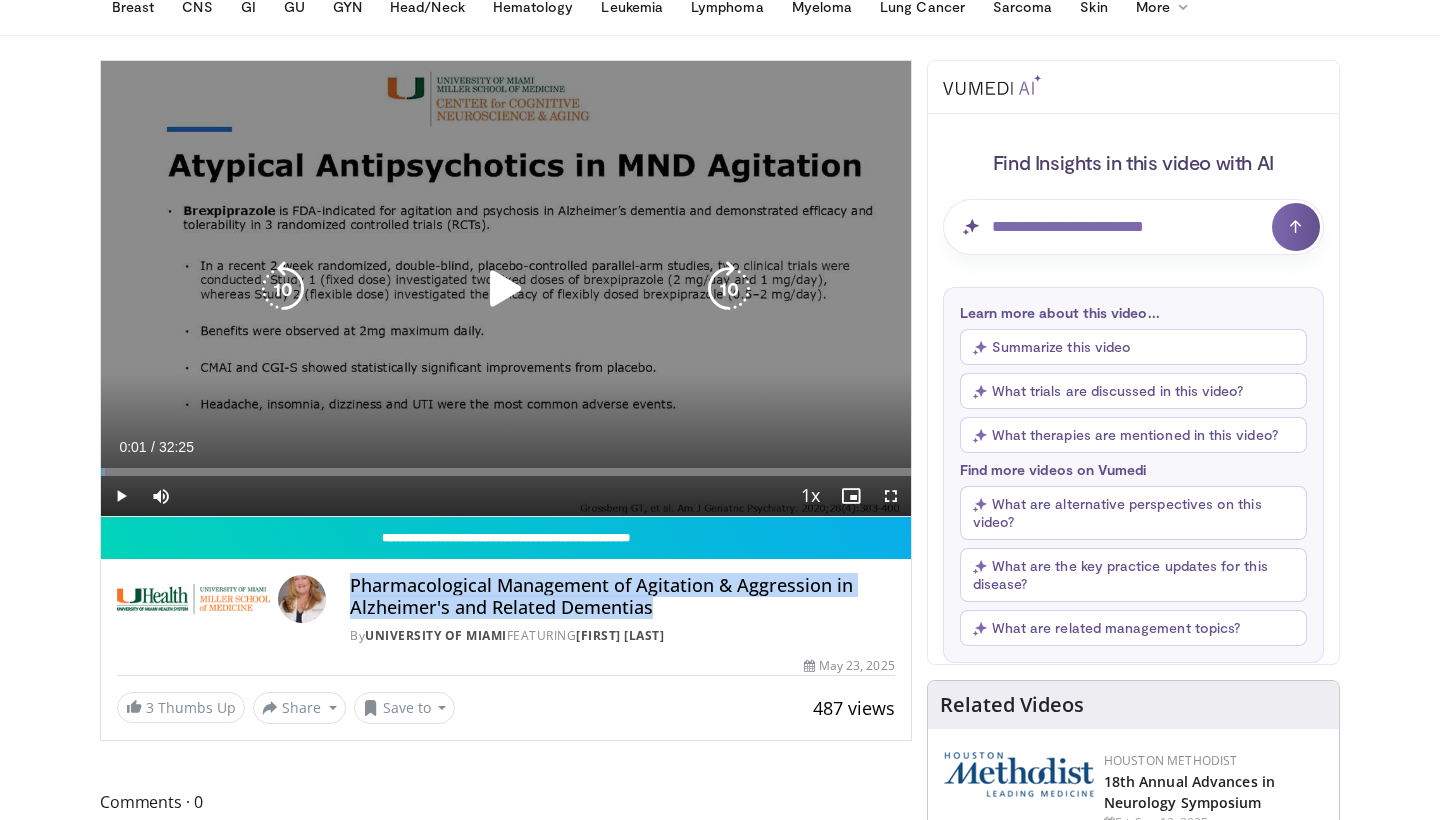 click at bounding box center (506, 289) 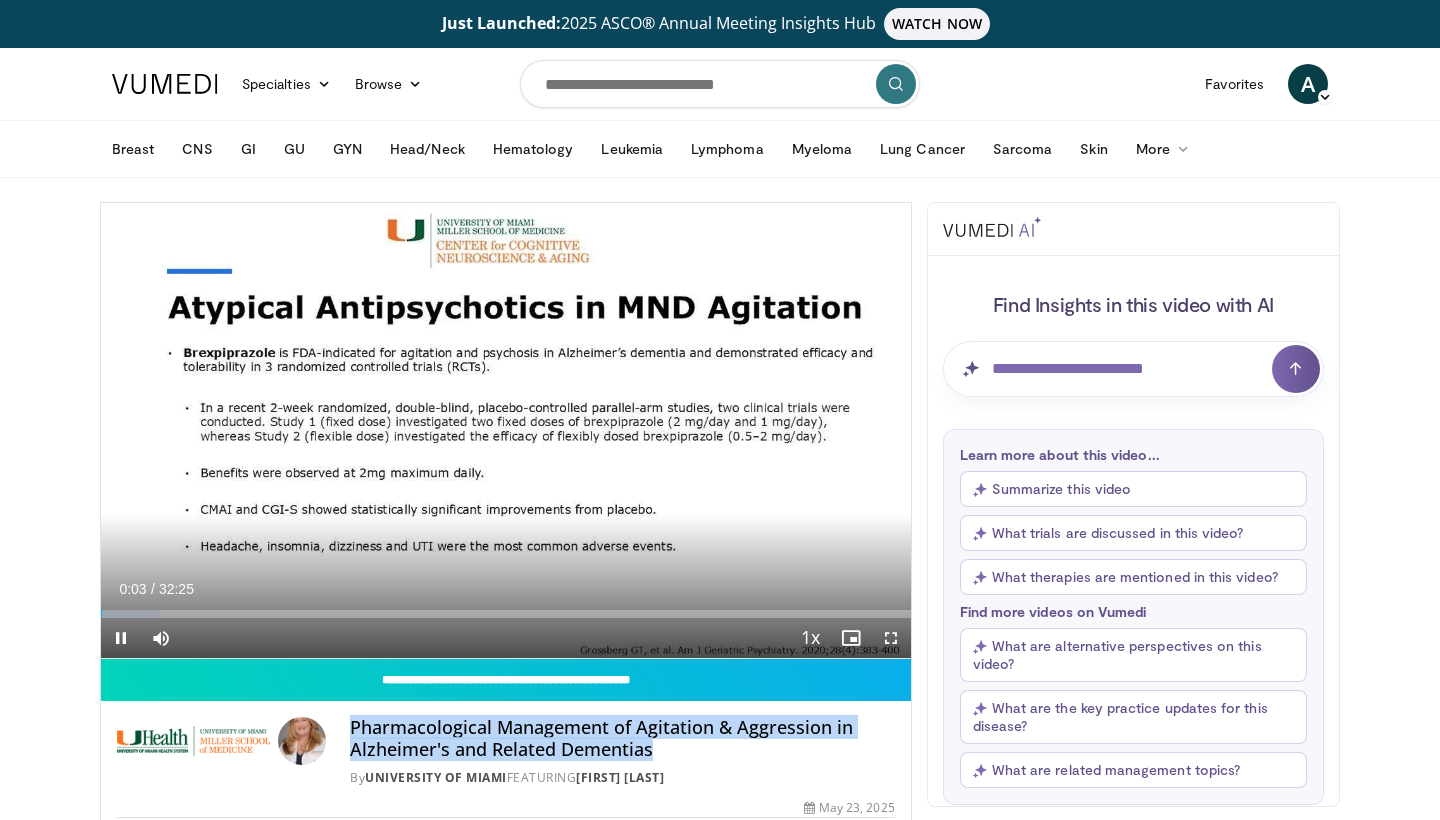 scroll, scrollTop: 0, scrollLeft: 0, axis: both 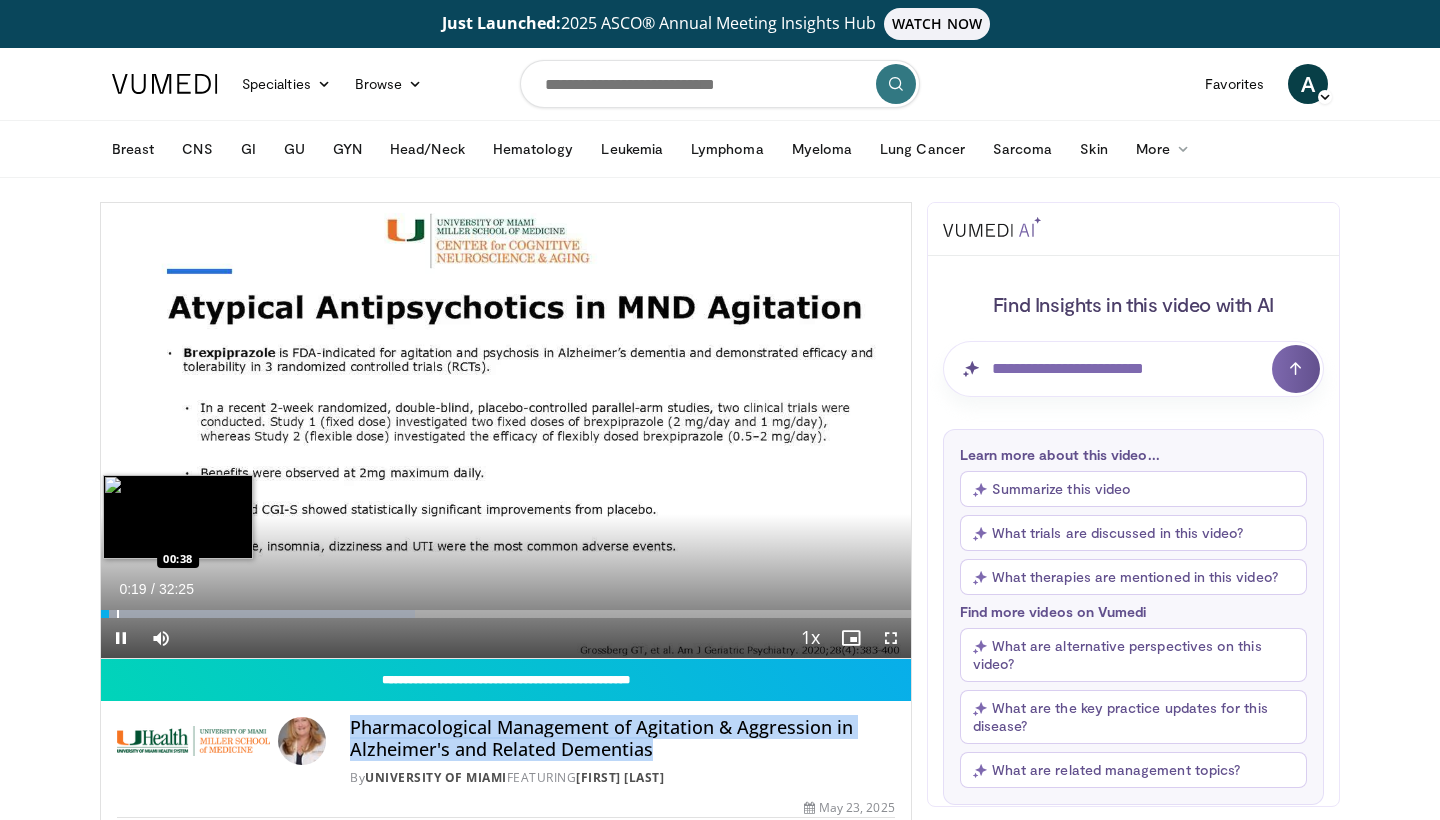 click at bounding box center (118, 614) 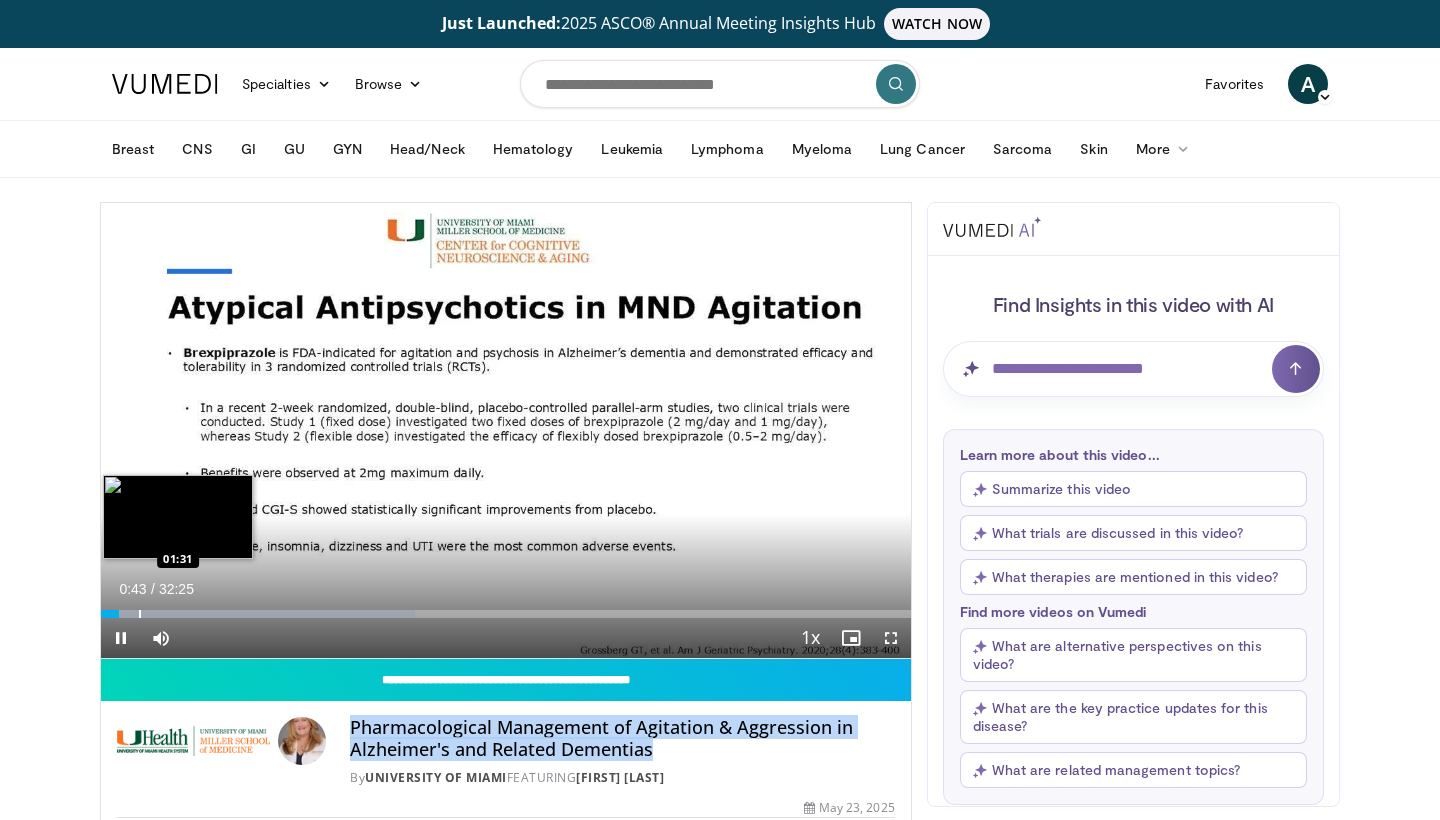 click at bounding box center (140, 614) 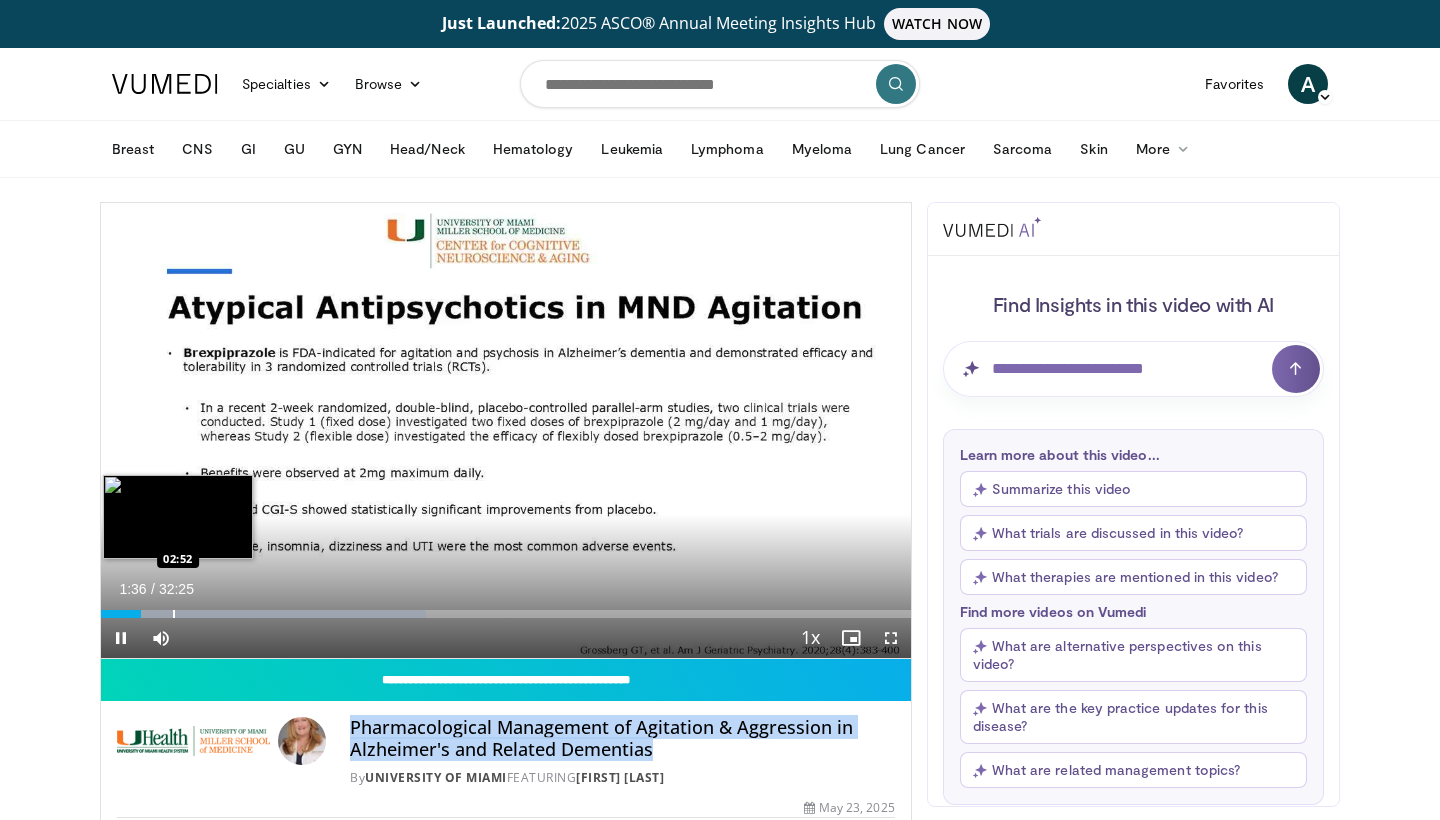 click at bounding box center [174, 614] 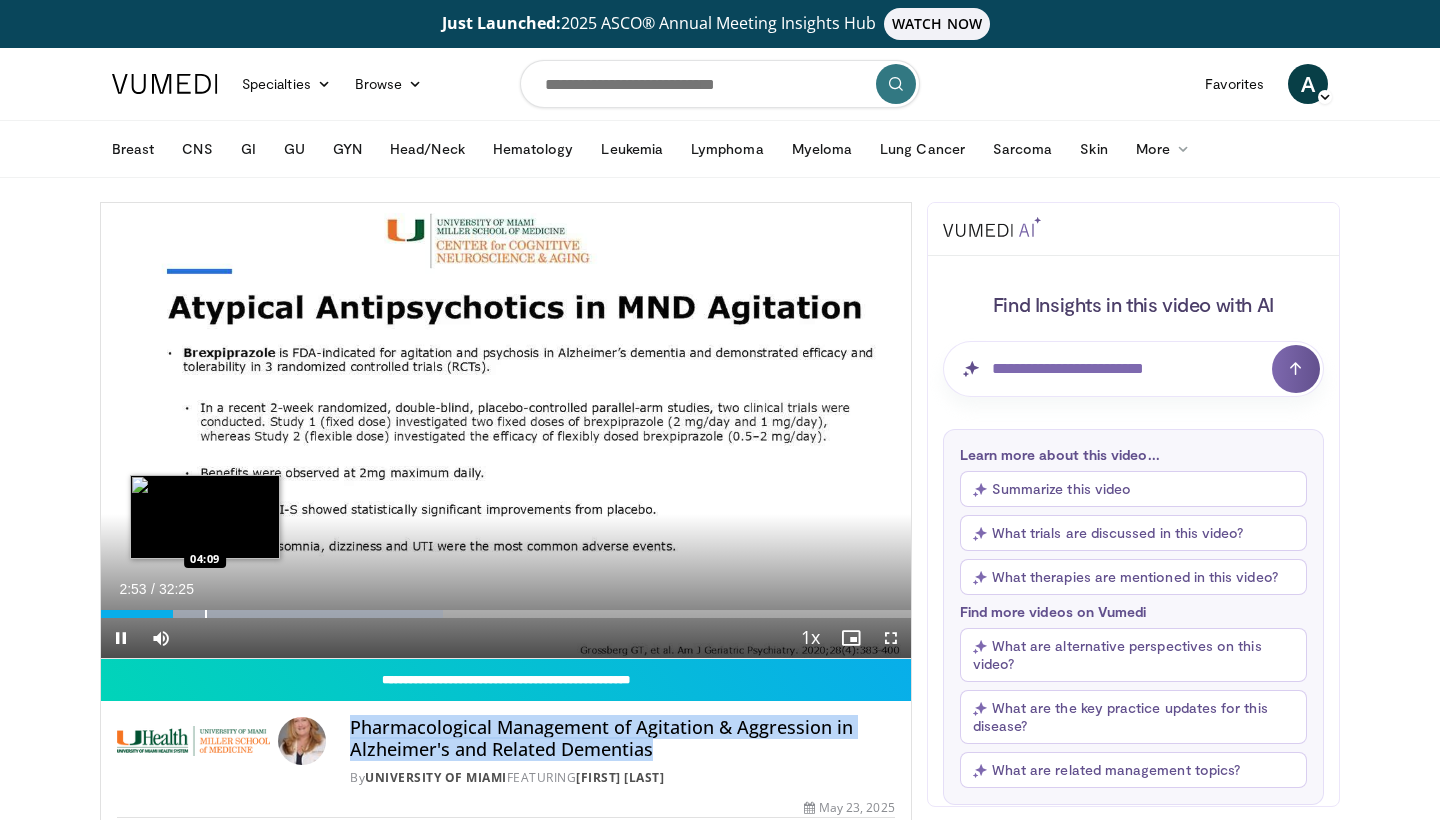 click on "Loaded :  42.20% 02:53 04:09" at bounding box center (506, 608) 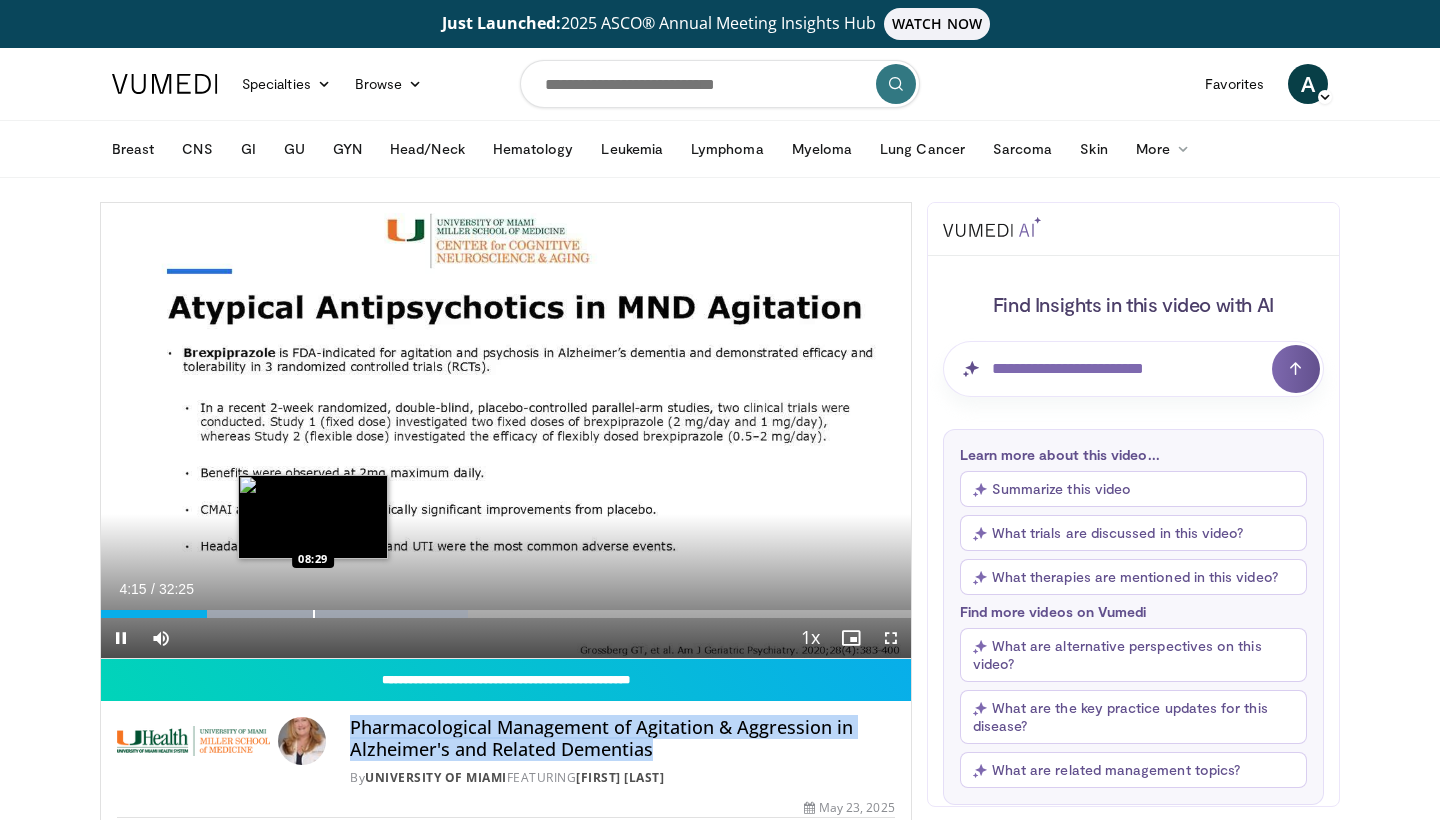 click on "Loaded :  45.29% 04:15 08:29" at bounding box center (506, 608) 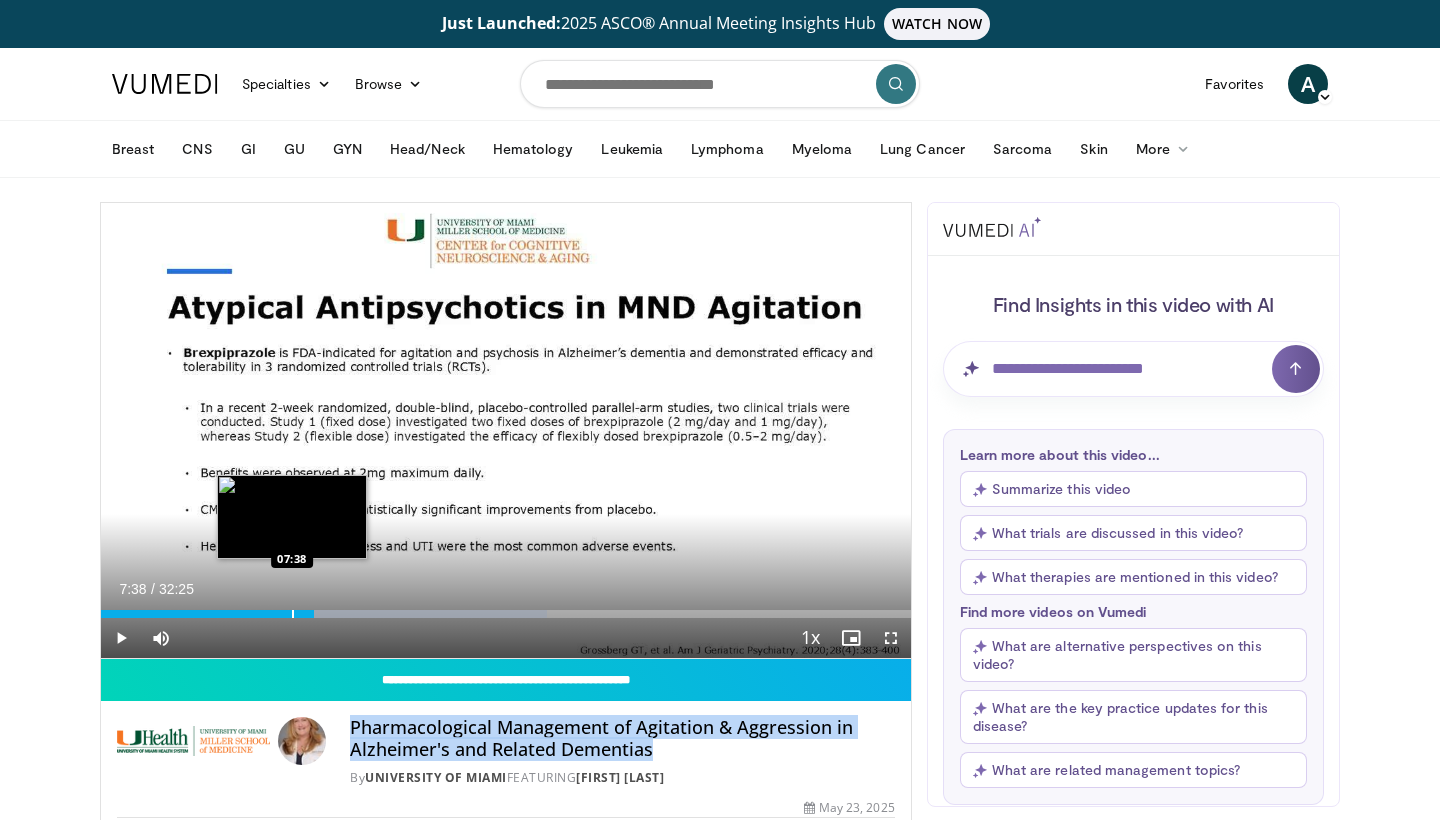 click at bounding box center [293, 614] 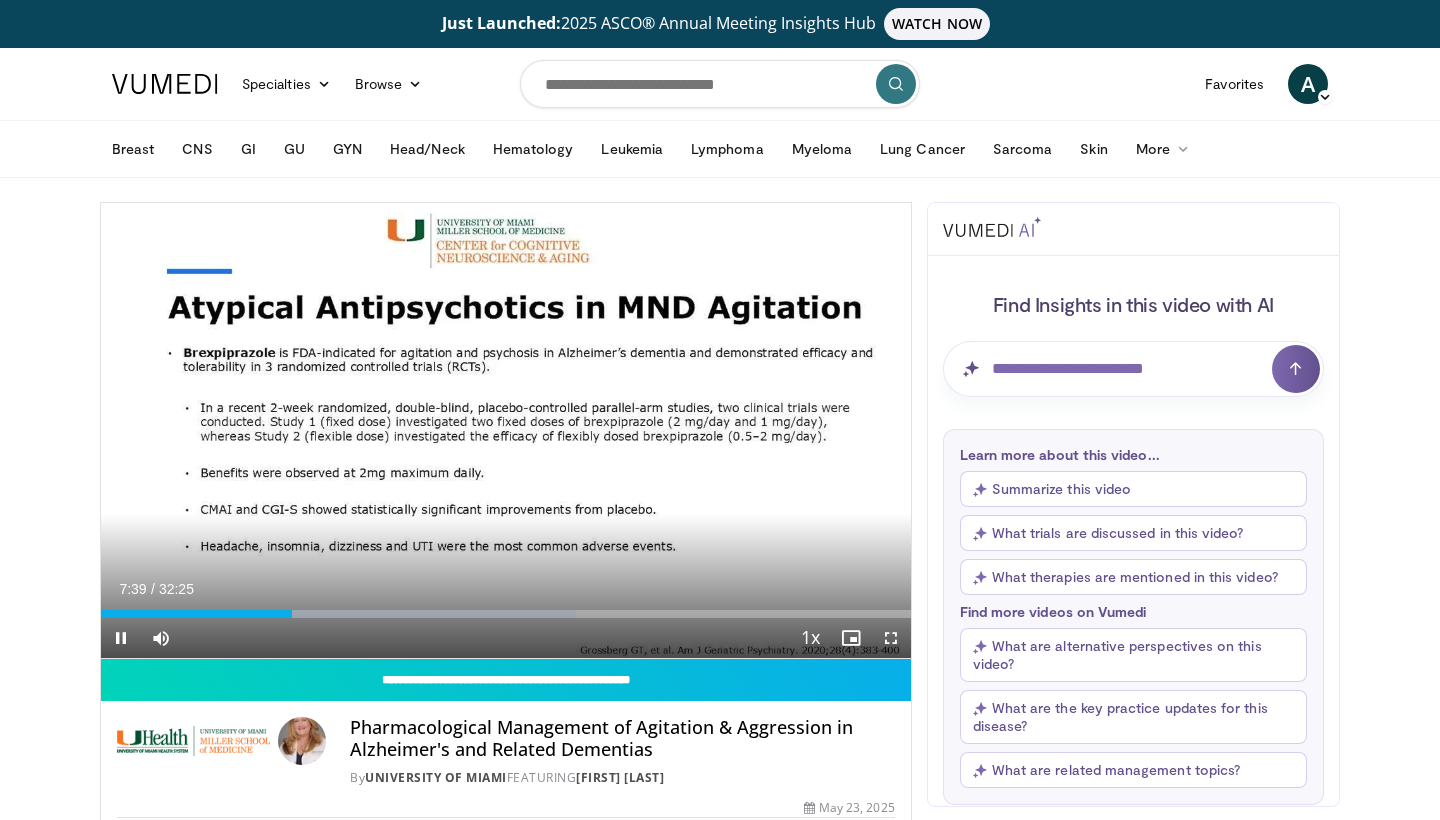 click on "Current Time  7:39 / Duration  32:25 Pause Skip Backward Skip Forward Mute 100% Loaded :  58.65% 07:39 07:19 Stream Type  LIVE Seek to live, currently behind live LIVE   1x Playback Rate 0.5x 0.75x 1x , selected 1.25x 1.5x 1.75x 2x Chapters Chapters Descriptions descriptions off , selected Captions captions off , selected Audio Track en (Main) , selected Fullscreen Enable picture-in-picture mode" at bounding box center [506, 638] 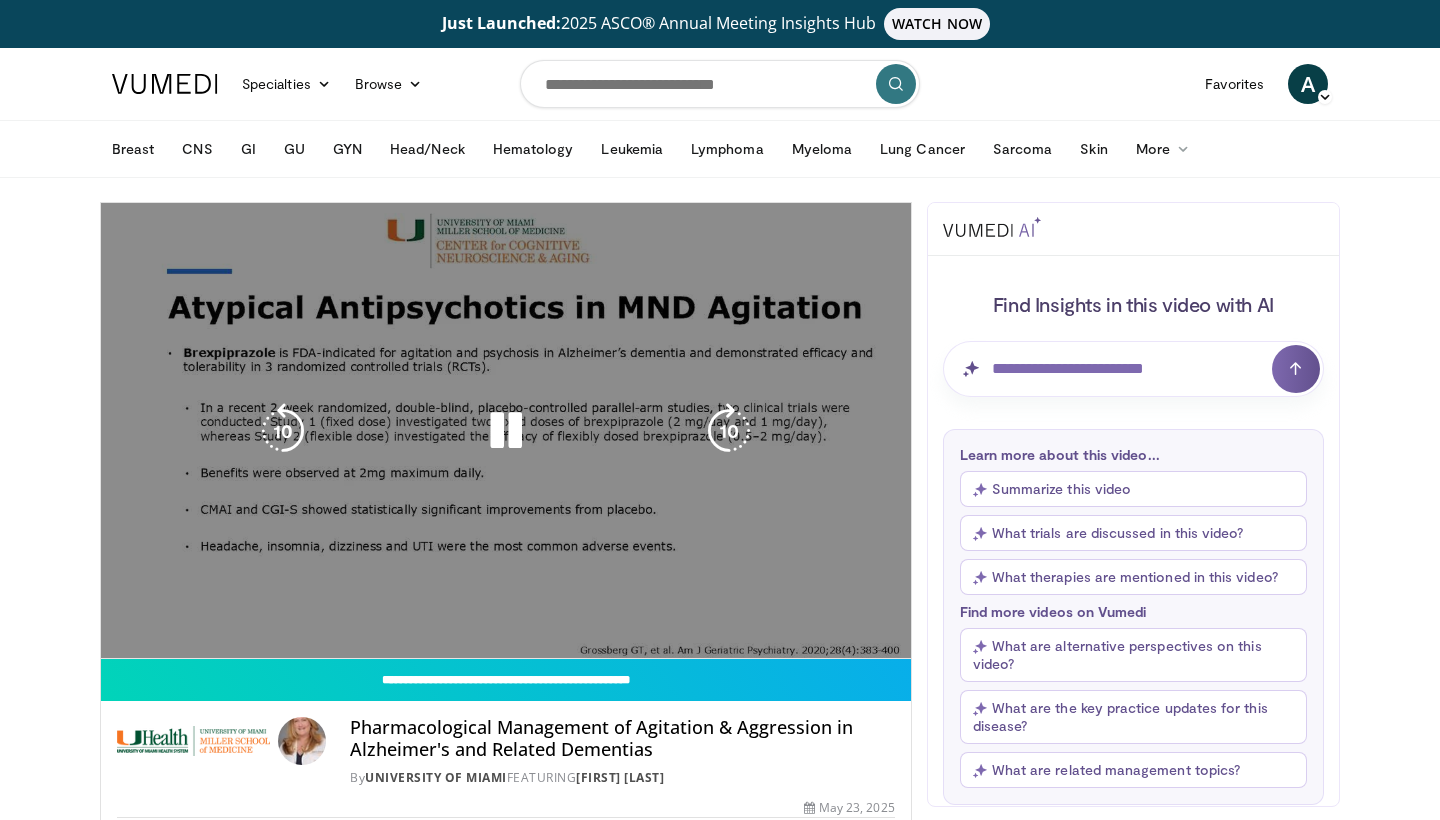 click on "**********" at bounding box center (506, 431) 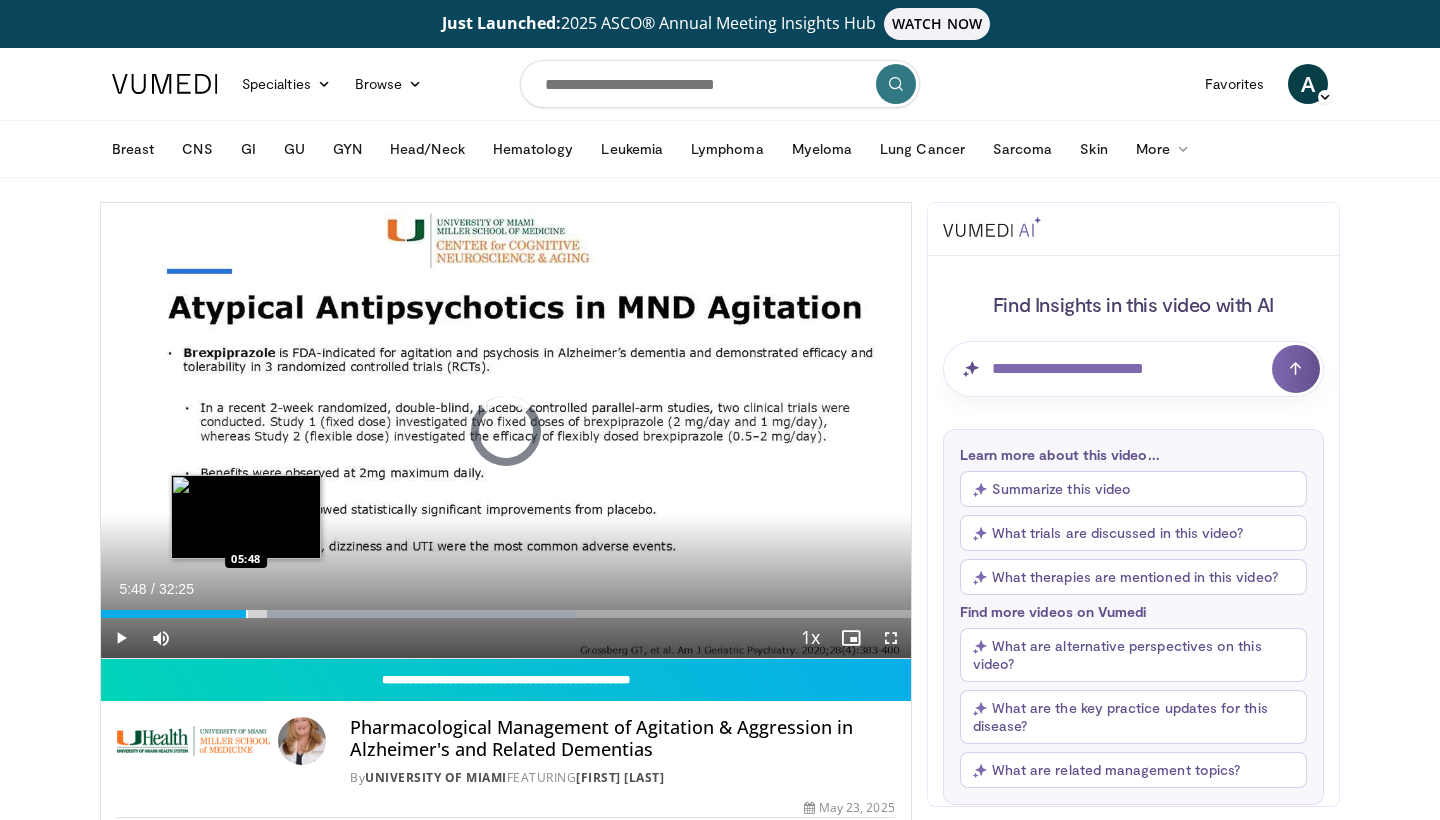 click at bounding box center (247, 614) 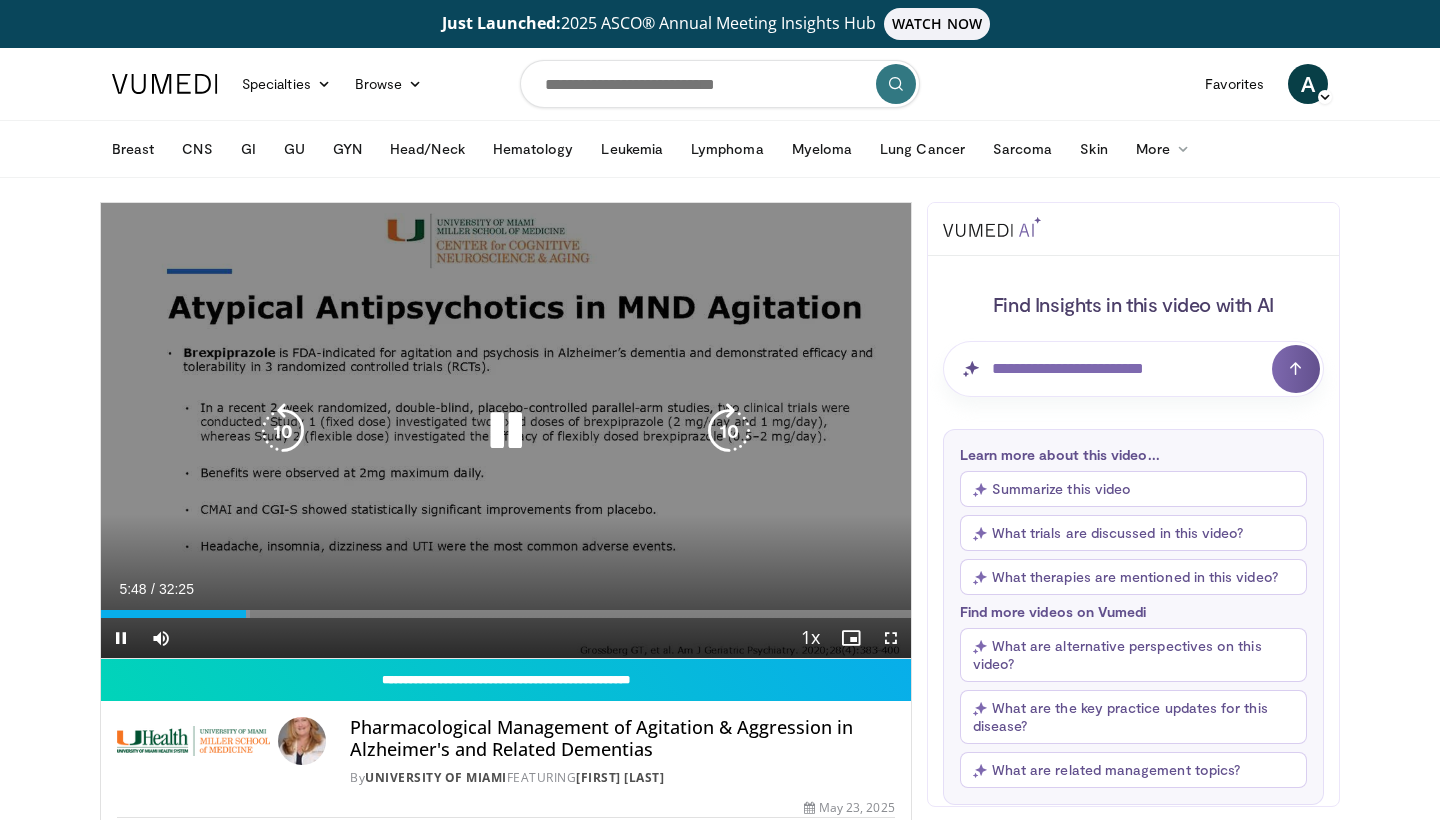 click at bounding box center [506, 431] 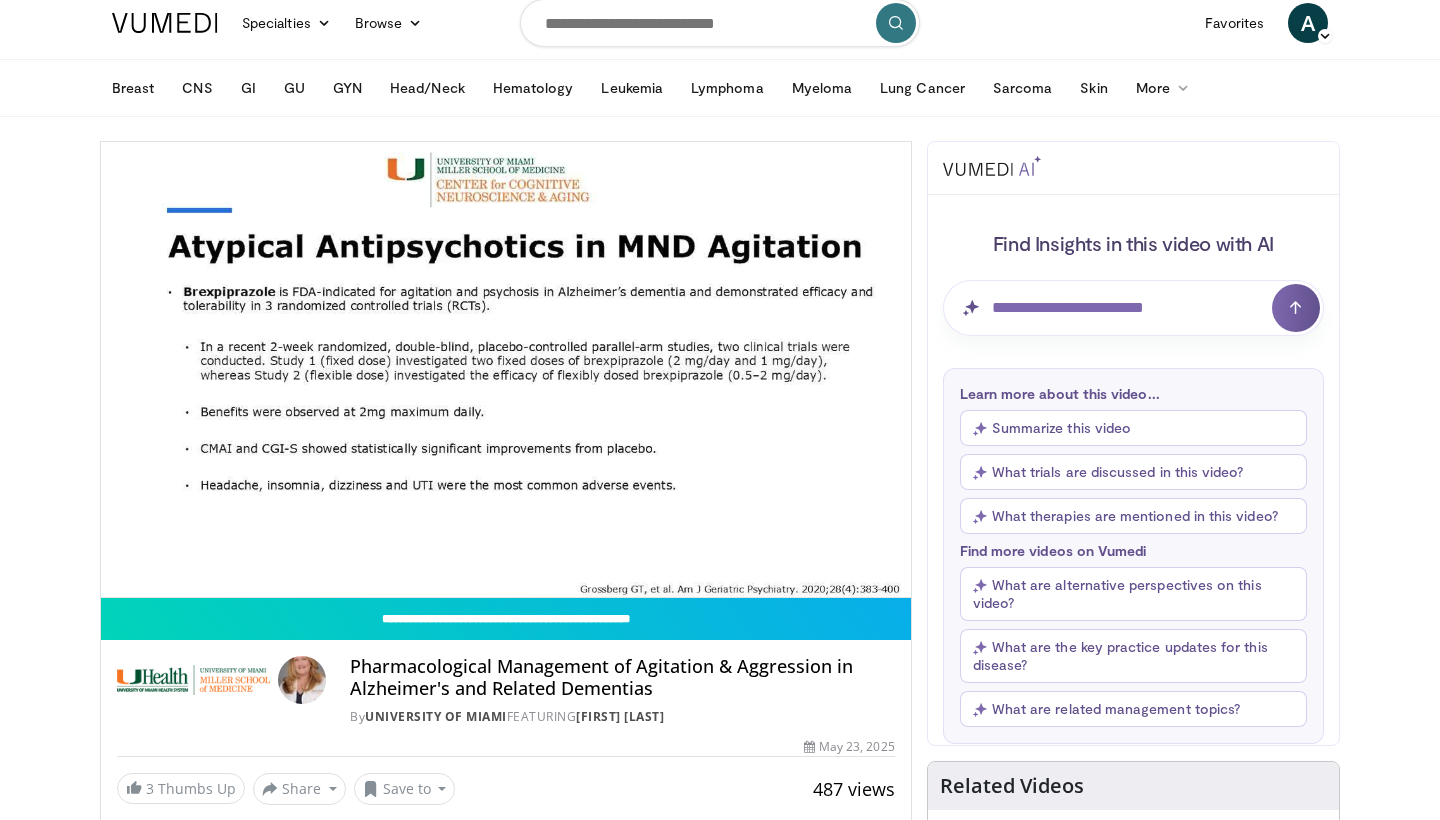 scroll, scrollTop: 65, scrollLeft: 0, axis: vertical 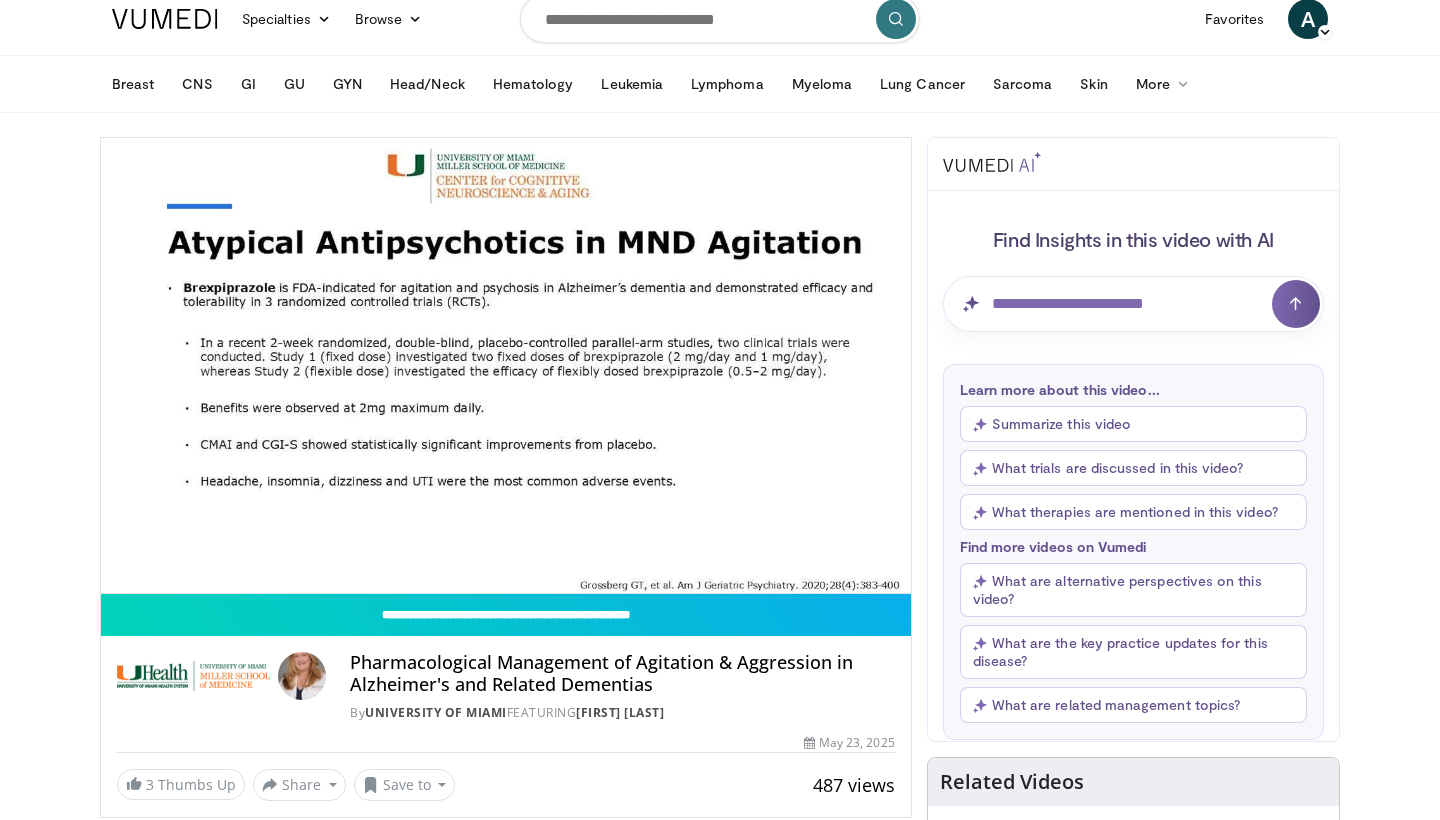 drag, startPoint x: 721, startPoint y: 721, endPoint x: 581, endPoint y: 712, distance: 140.28899 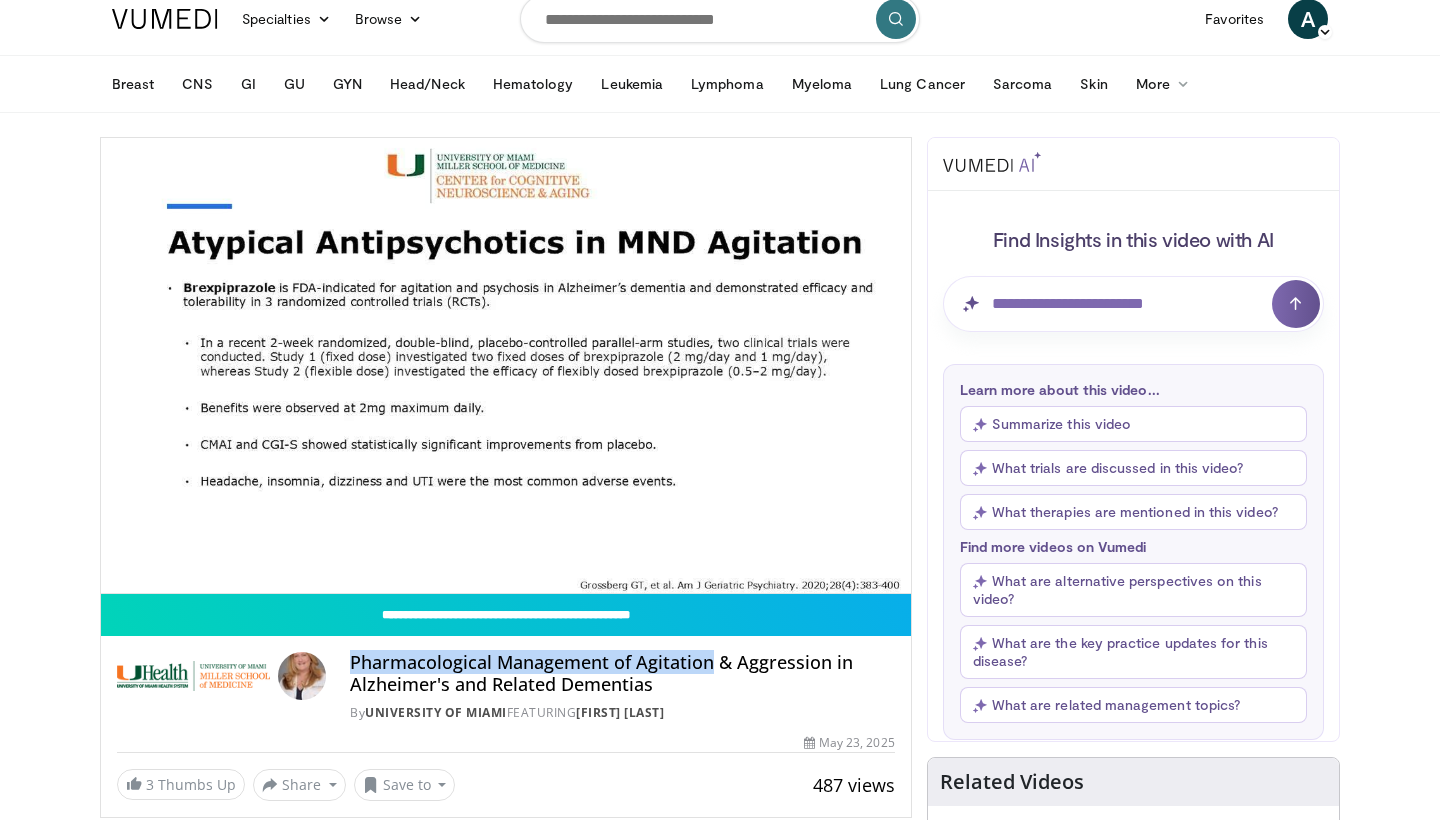 drag, startPoint x: 350, startPoint y: 660, endPoint x: 710, endPoint y: 665, distance: 360.03473 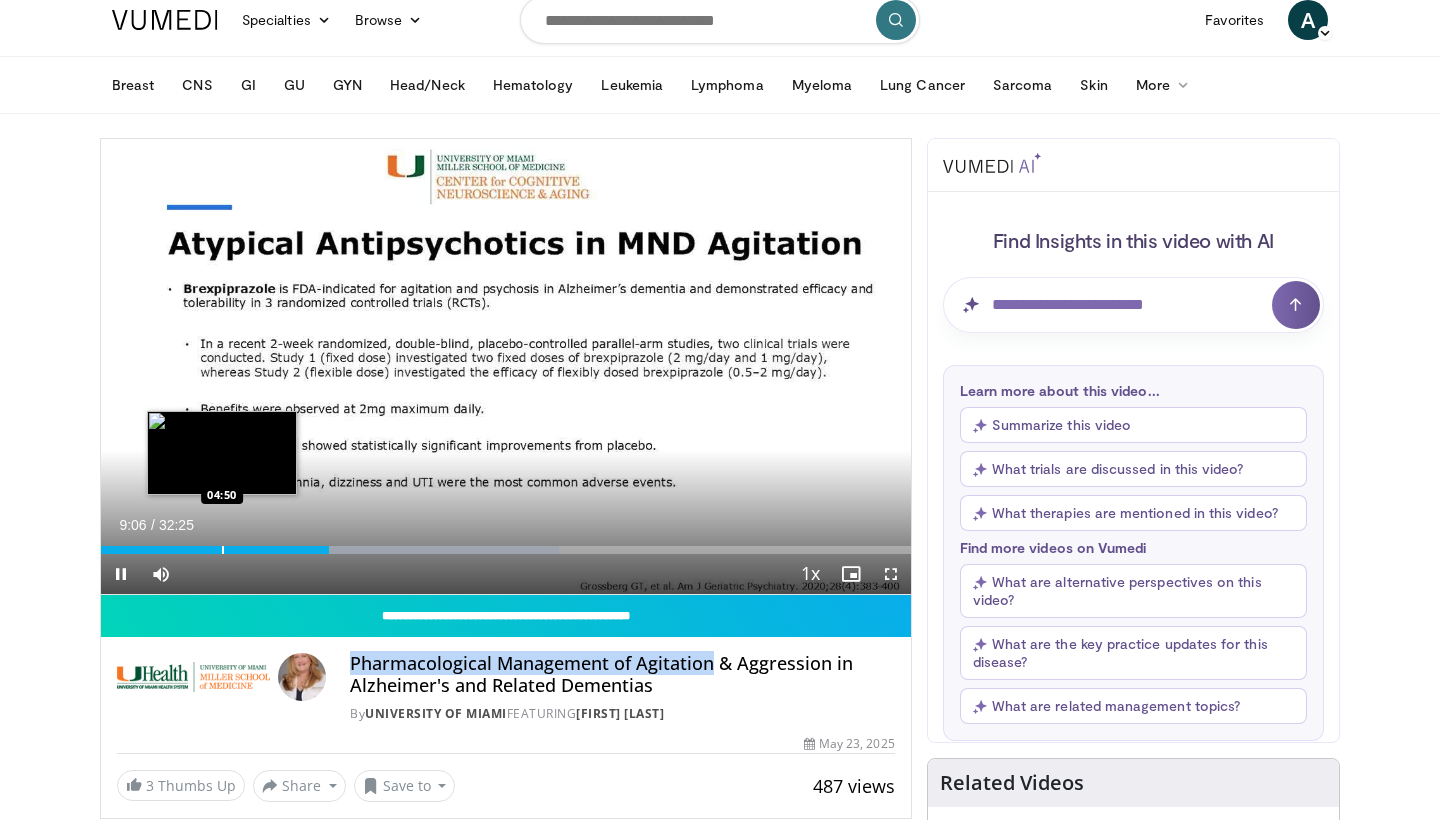 scroll, scrollTop: 60, scrollLeft: 0, axis: vertical 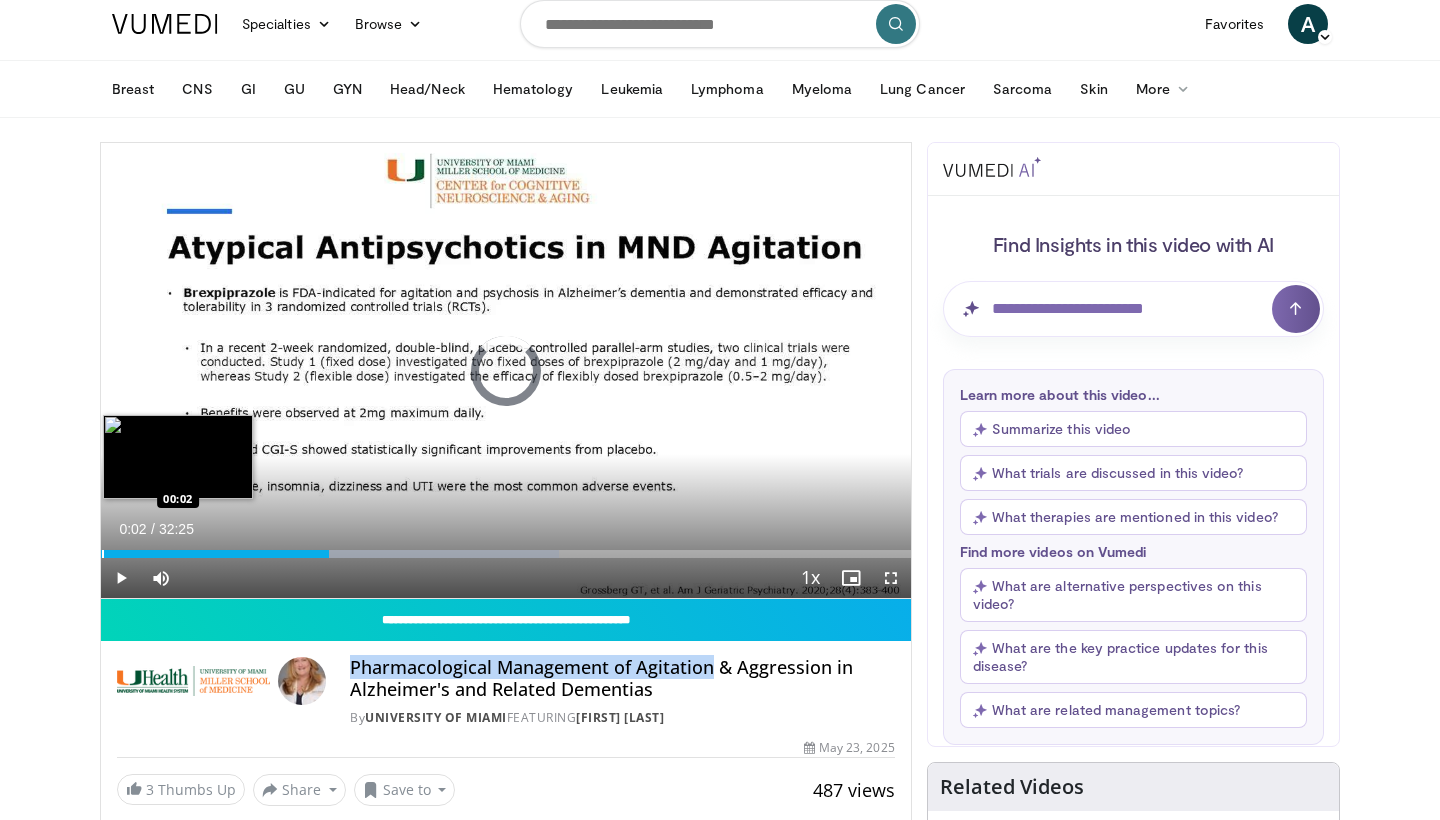 click at bounding box center (103, 554) 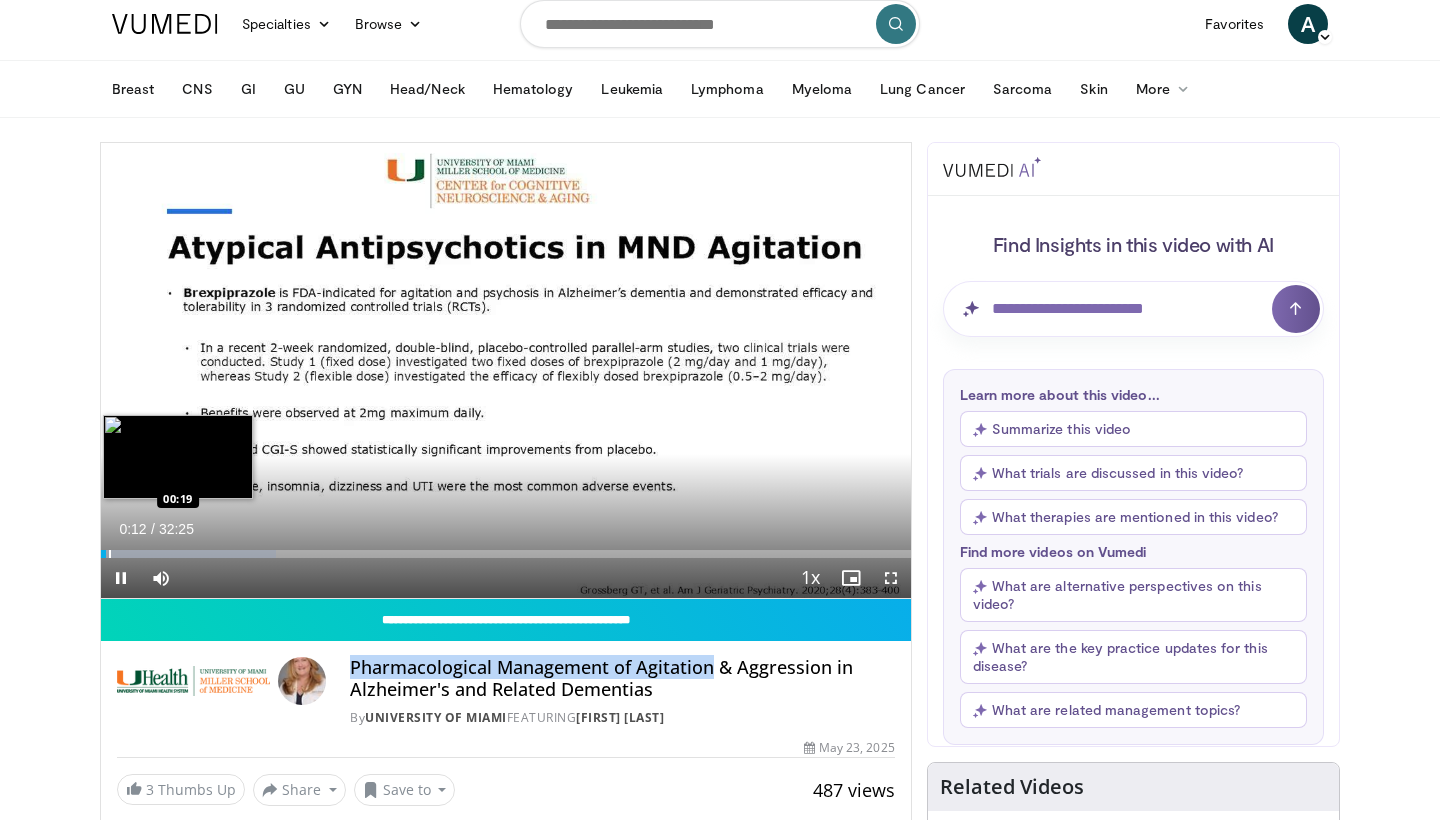 click at bounding box center [110, 554] 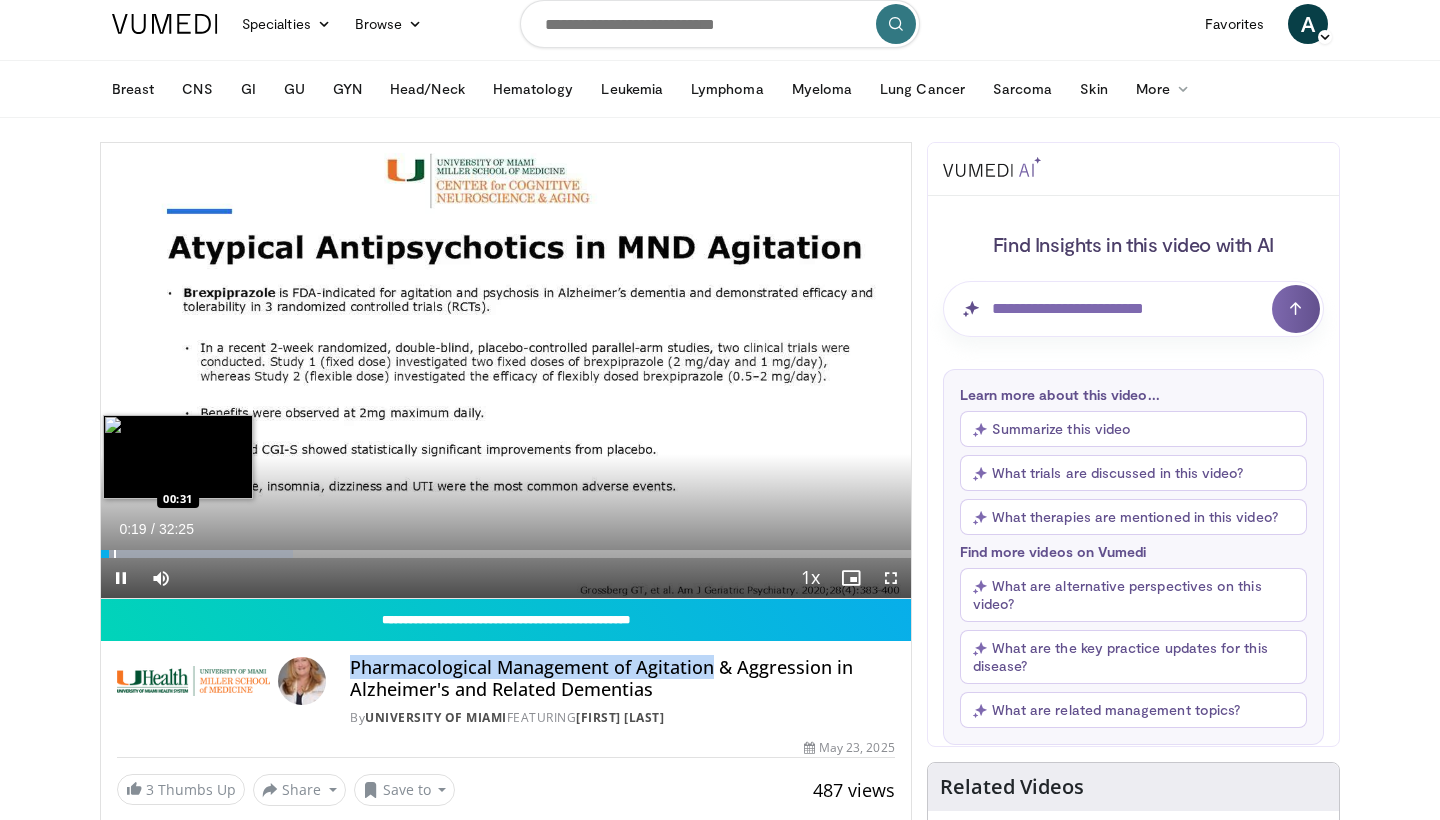 click at bounding box center (115, 554) 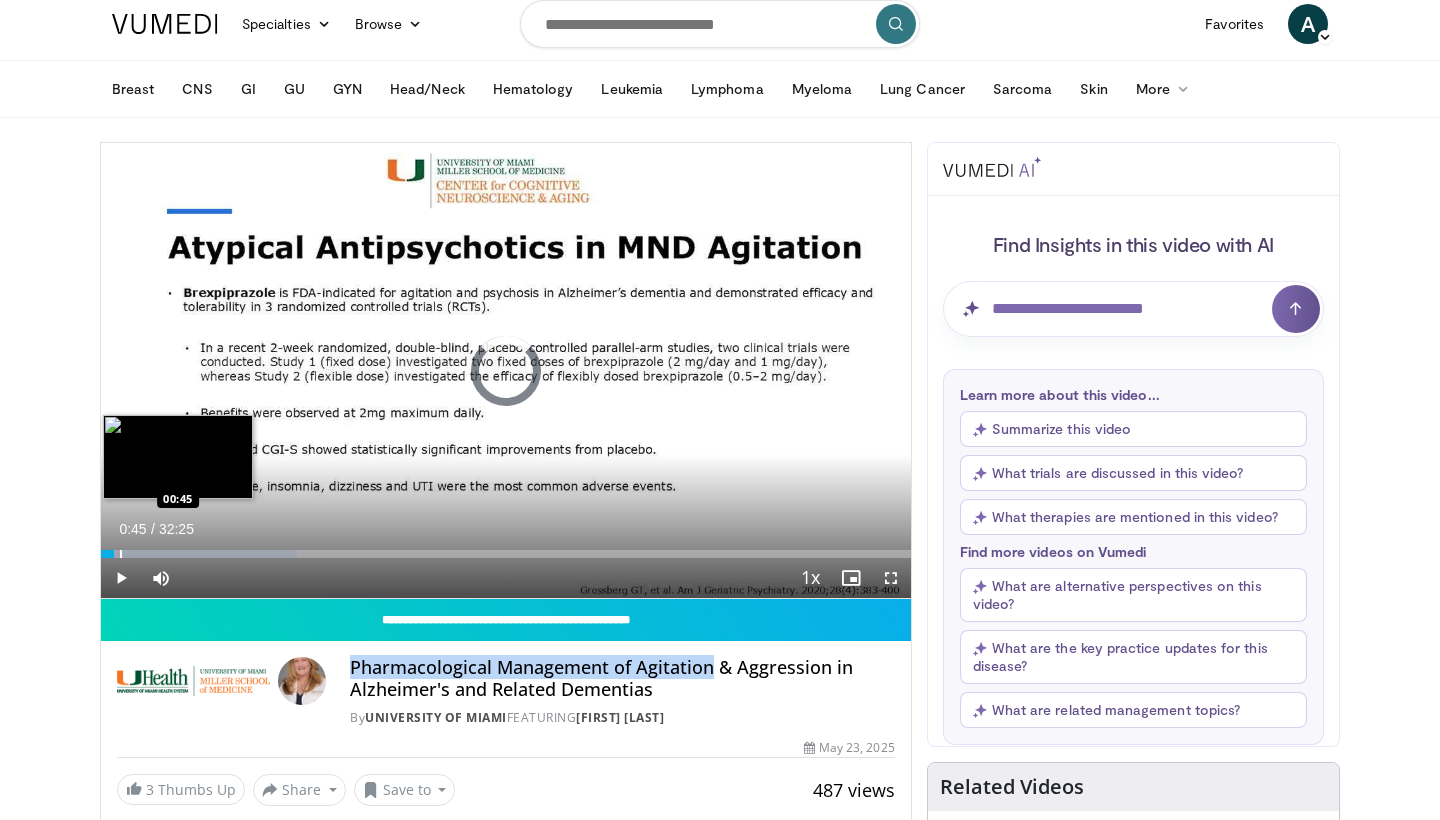 click at bounding box center [121, 554] 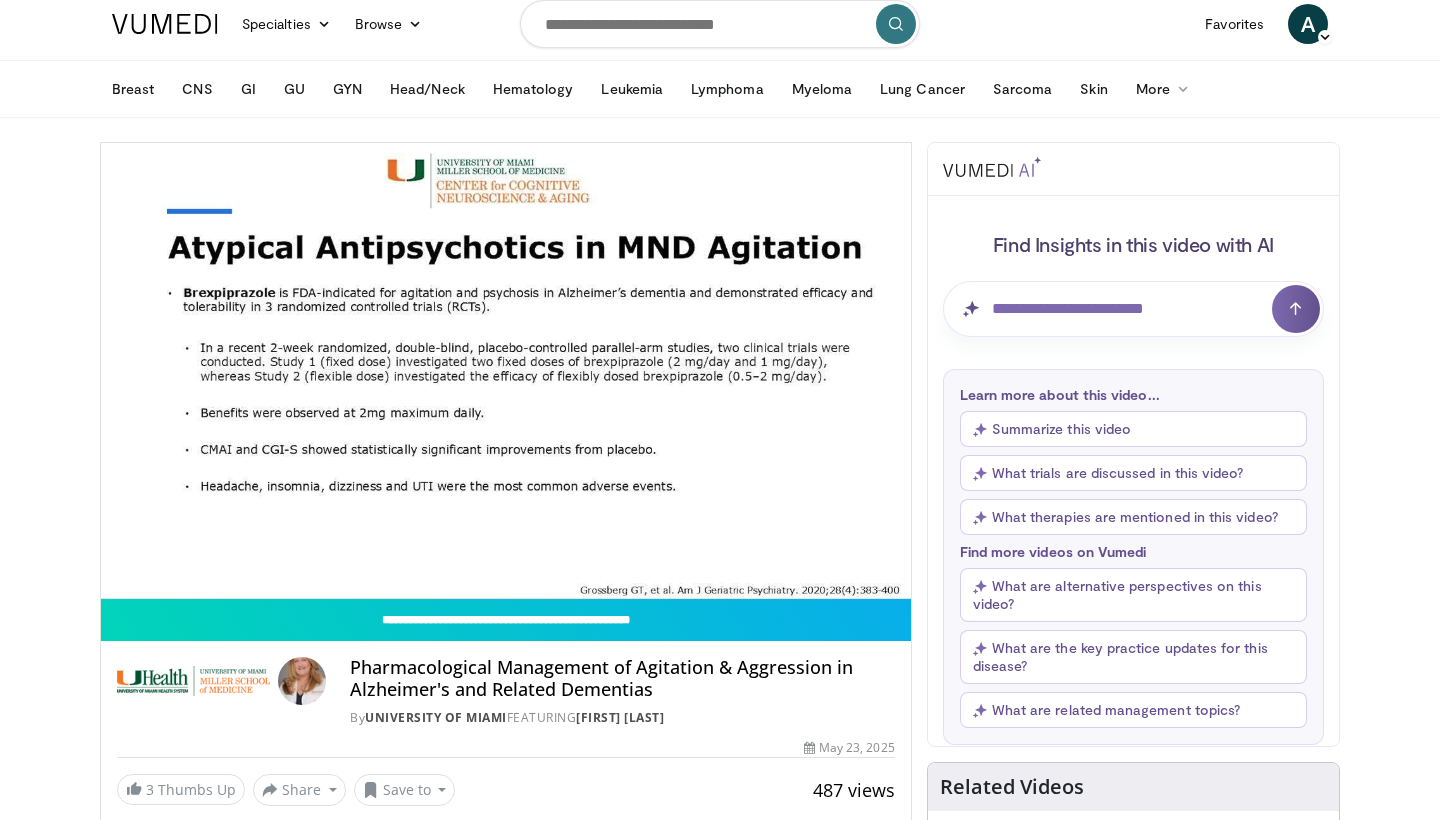 click on "10 seconds
Tap to unmute" at bounding box center [506, 370] 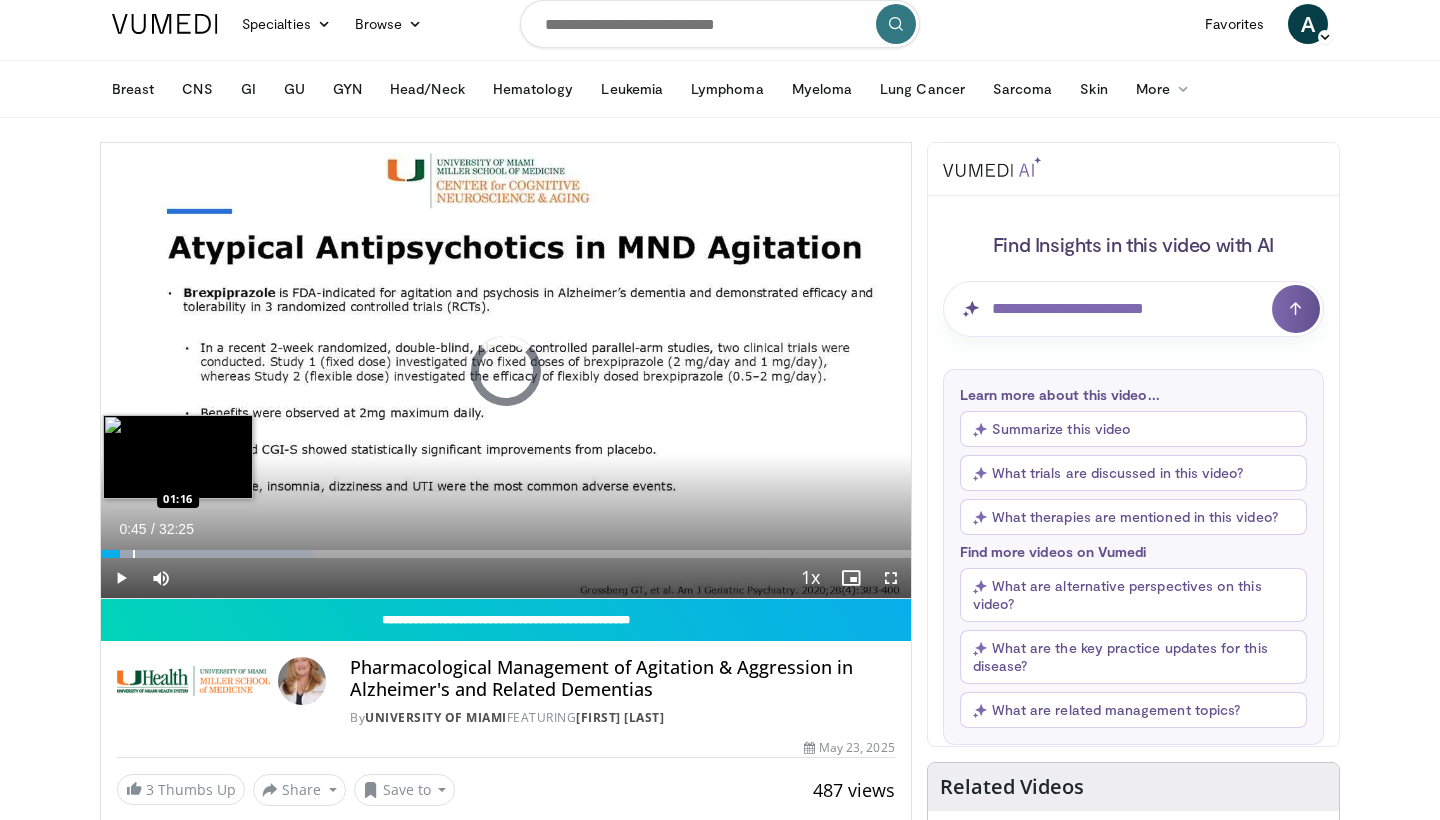 click at bounding box center [134, 554] 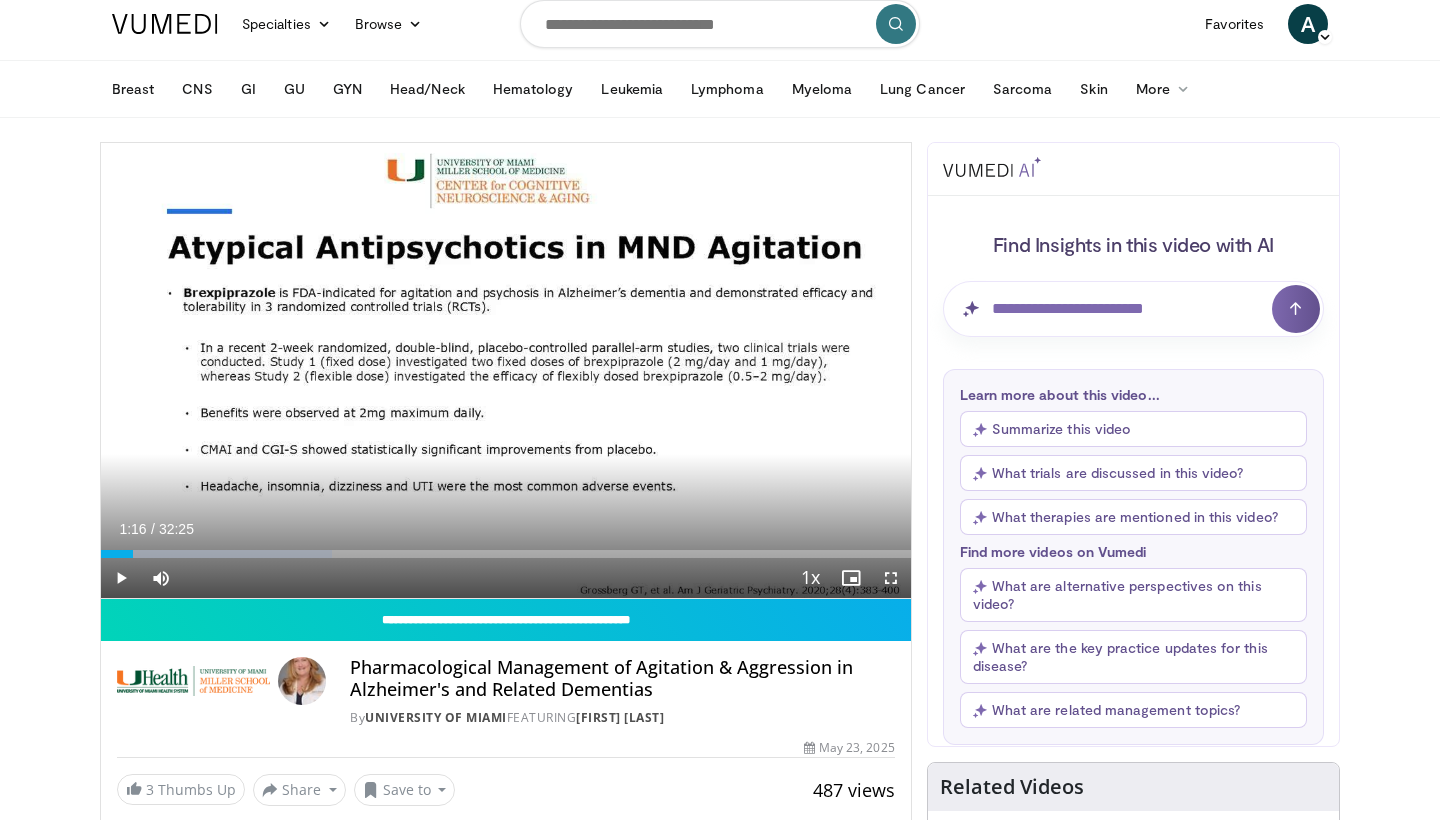 click at bounding box center (121, 578) 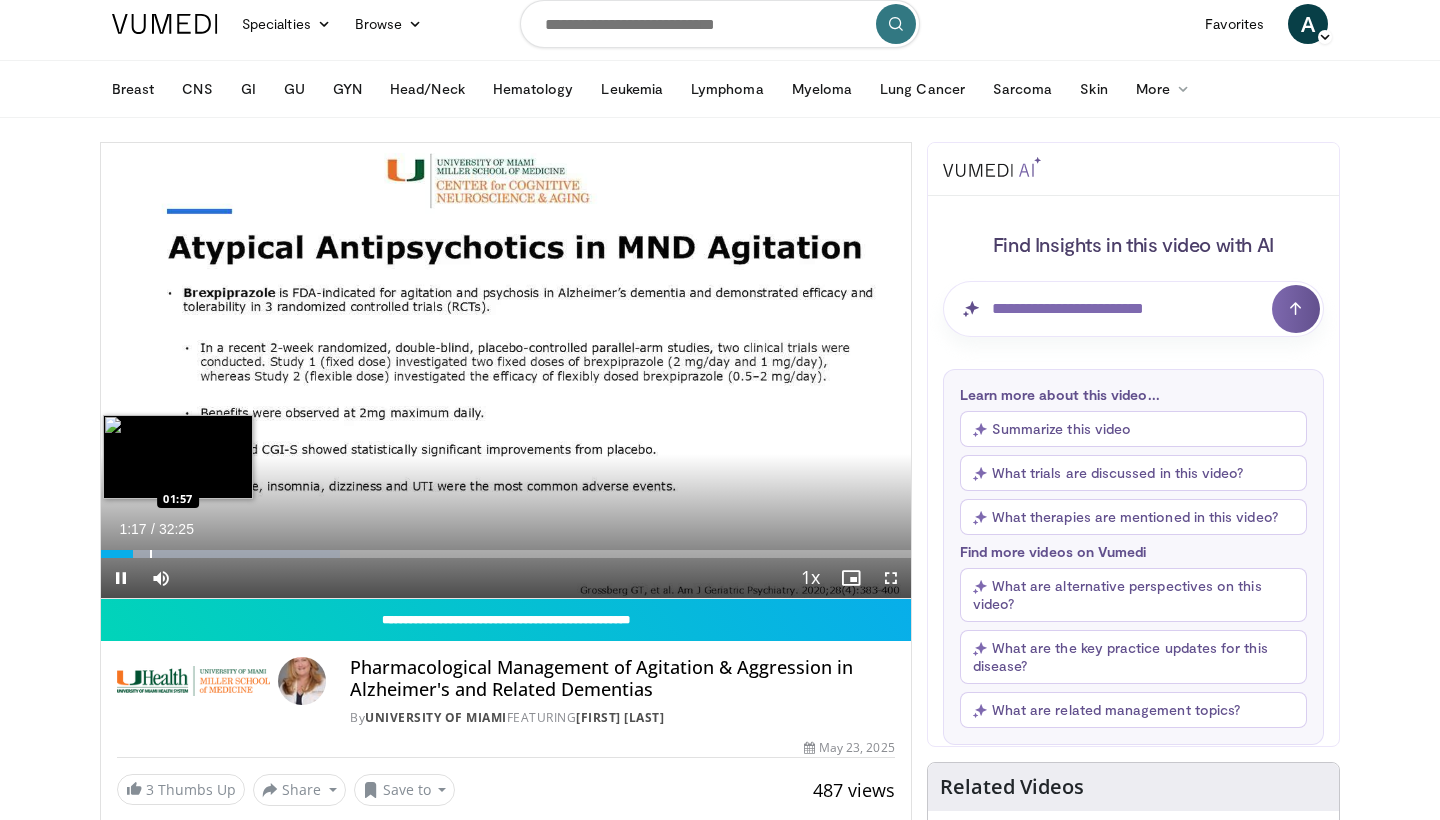 click on "Loaded :  29.56% 01:17 01:57" at bounding box center (506, 548) 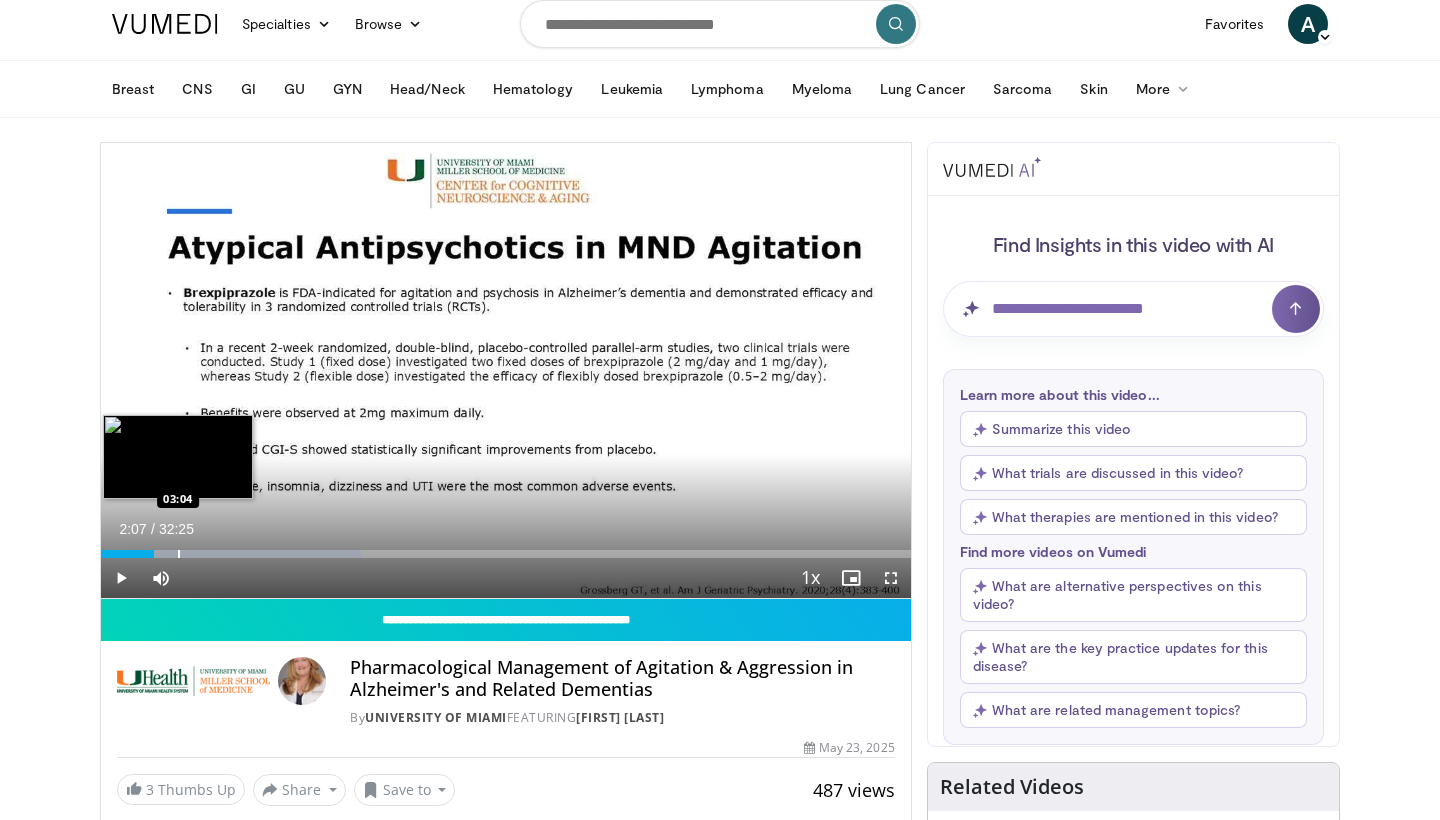 click at bounding box center (179, 554) 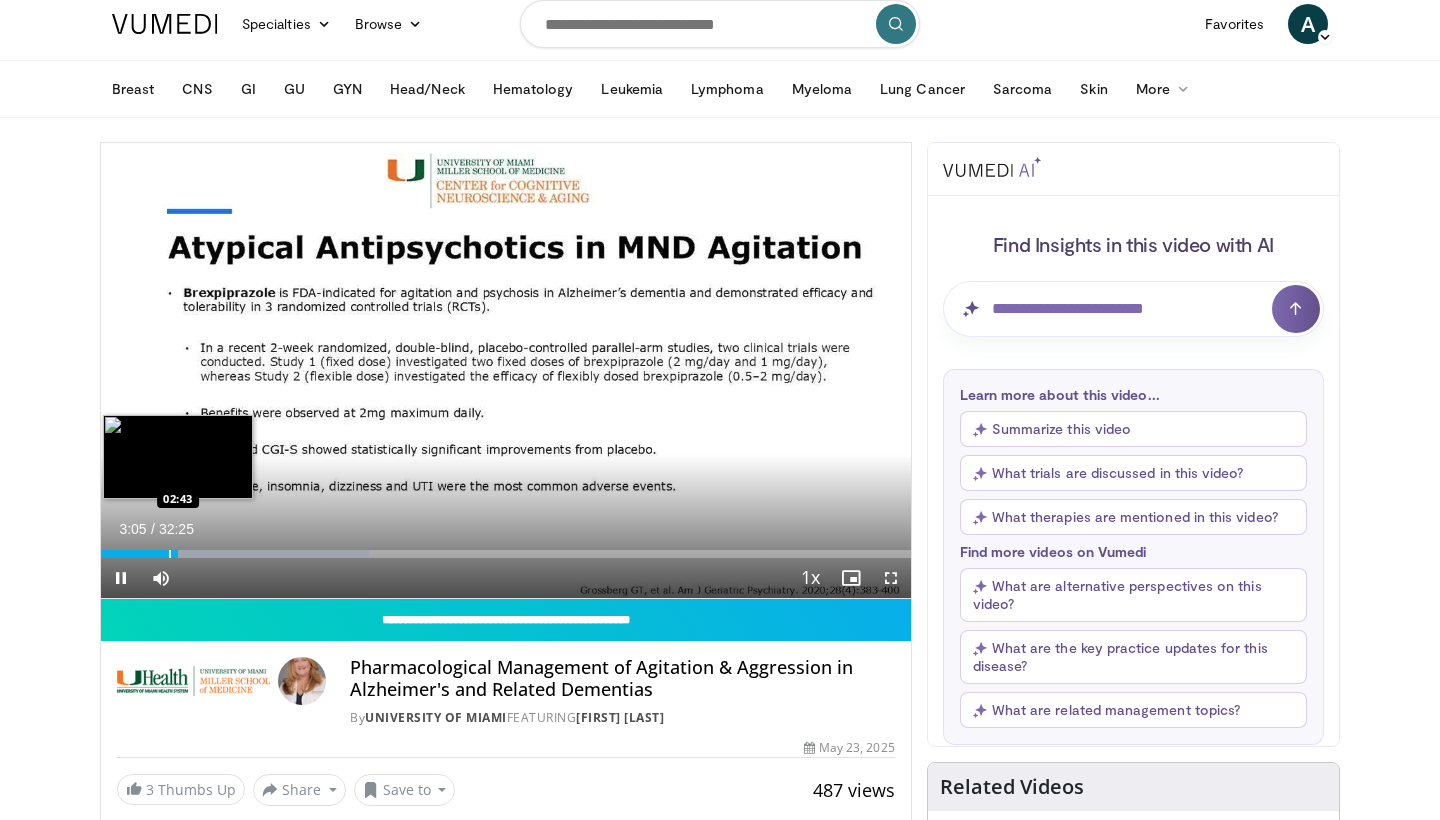 click at bounding box center [170, 554] 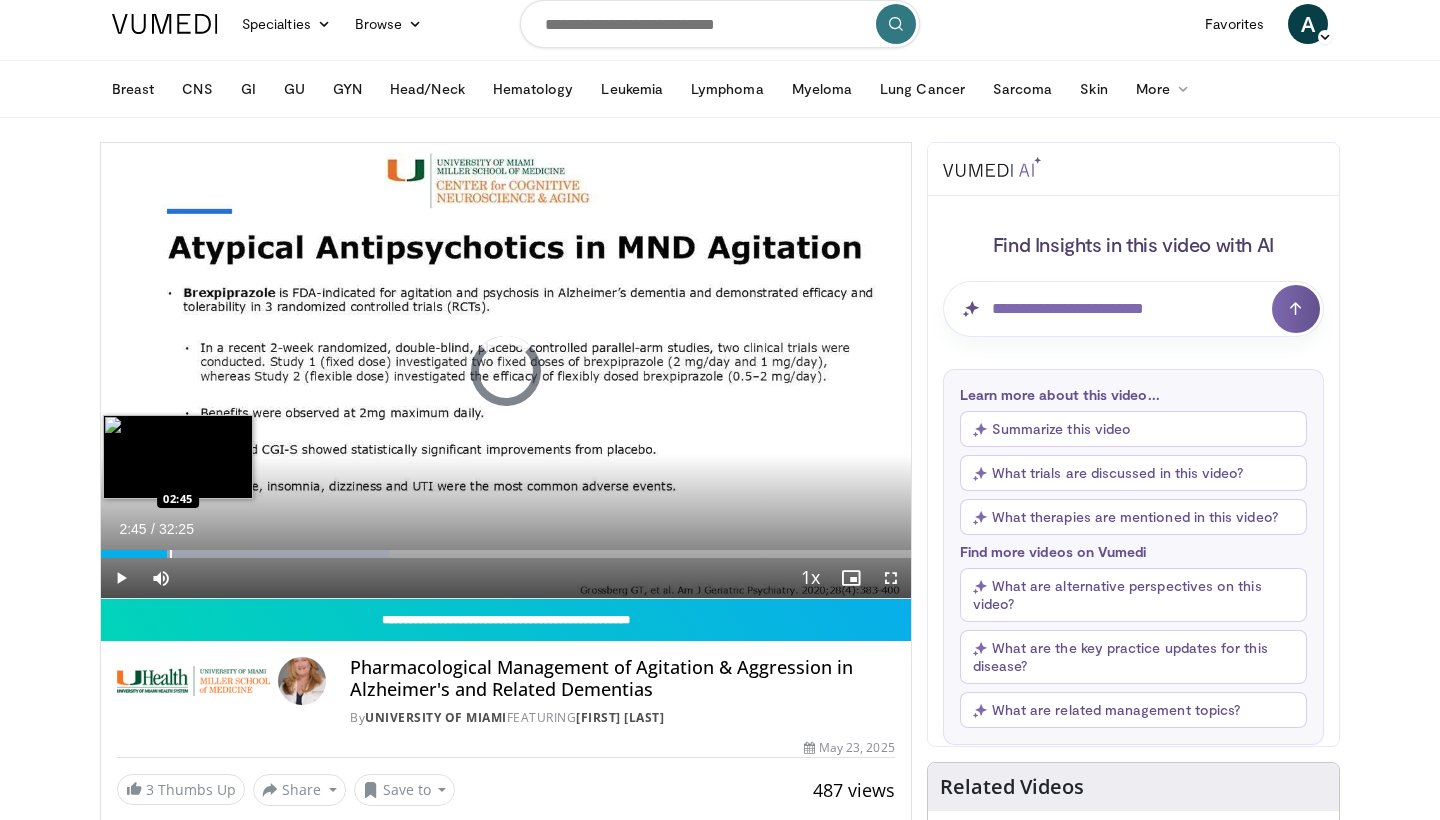 click at bounding box center [171, 554] 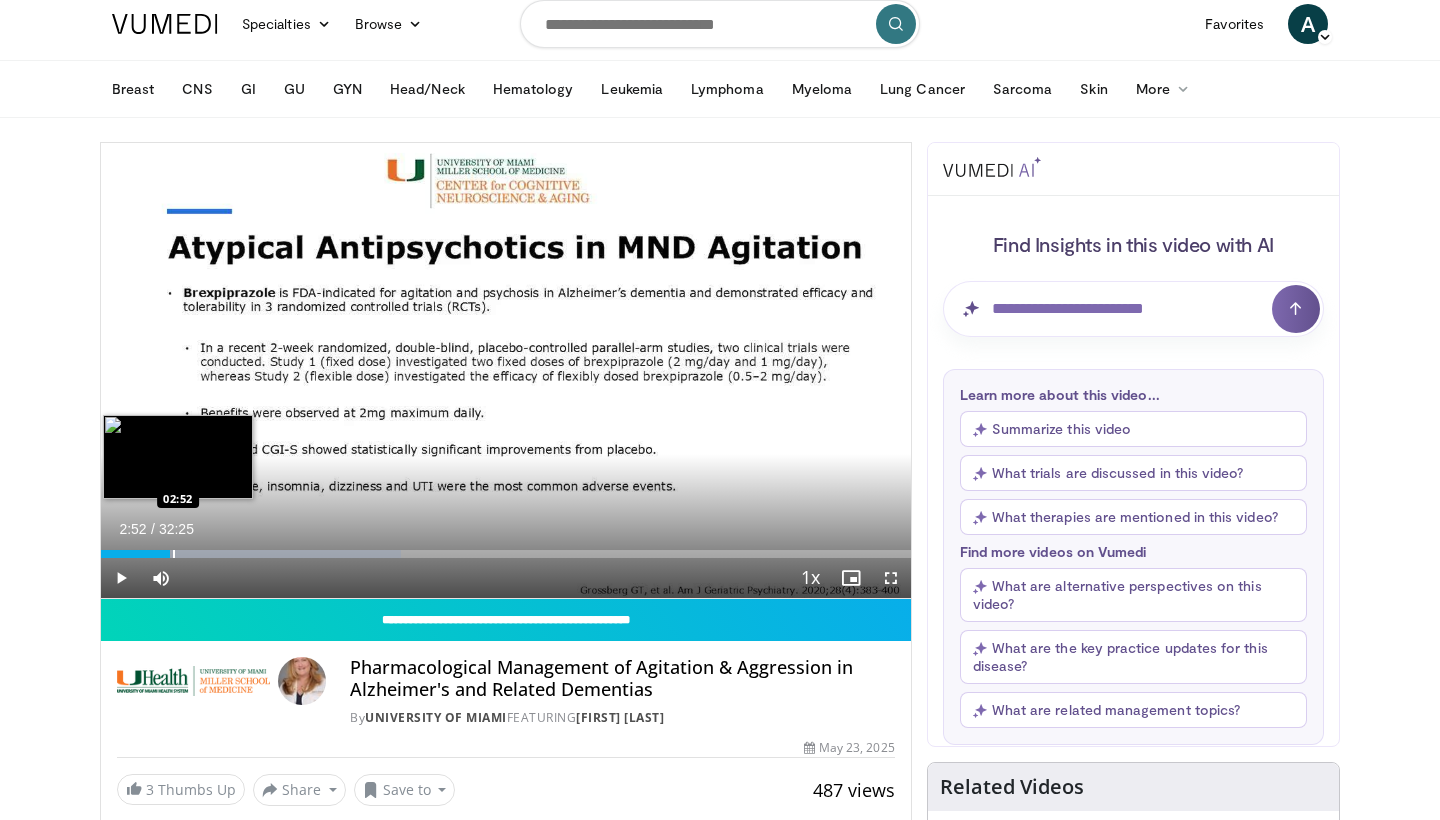 click at bounding box center (174, 554) 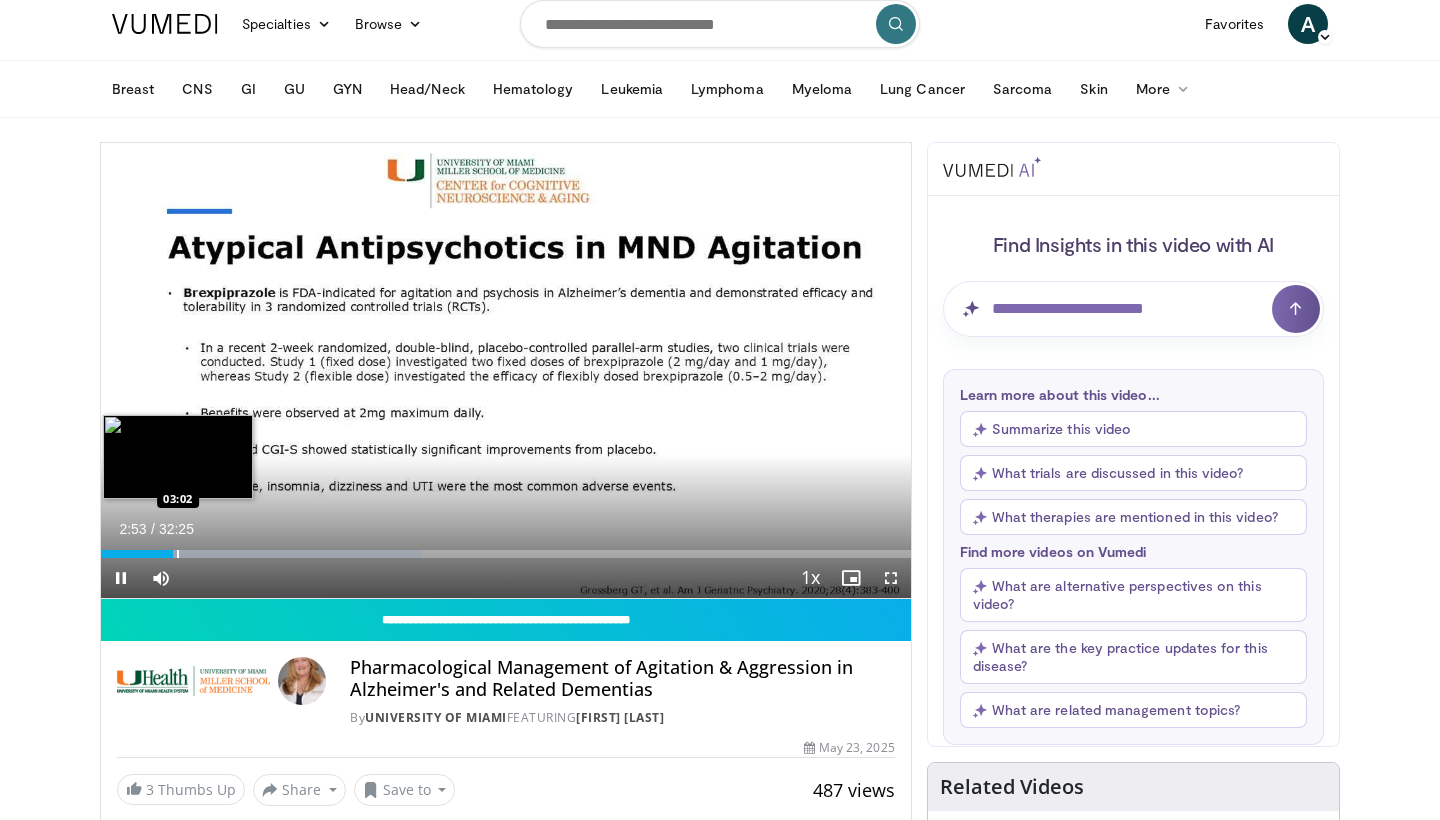 click at bounding box center (178, 554) 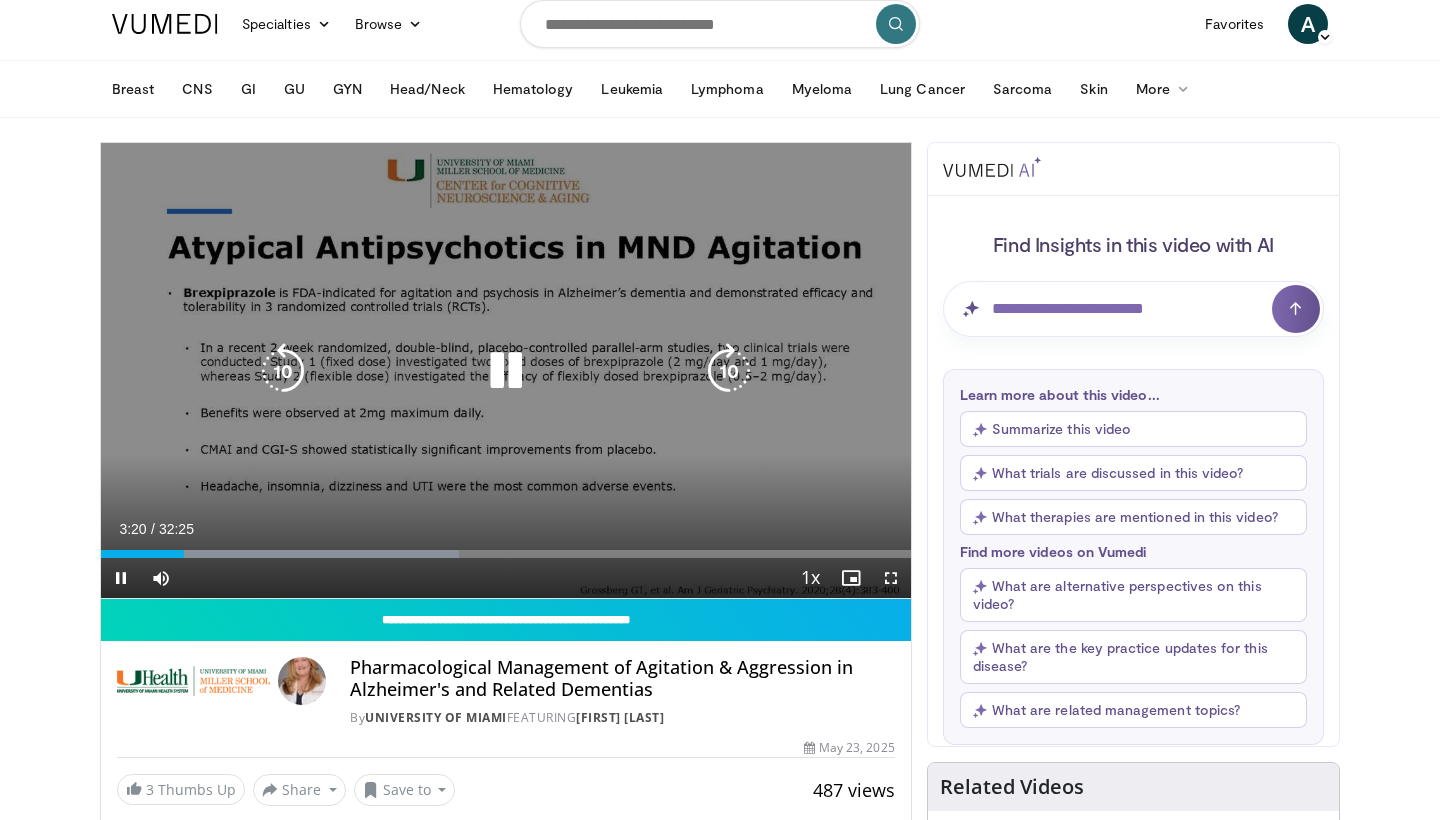 click at bounding box center (506, 371) 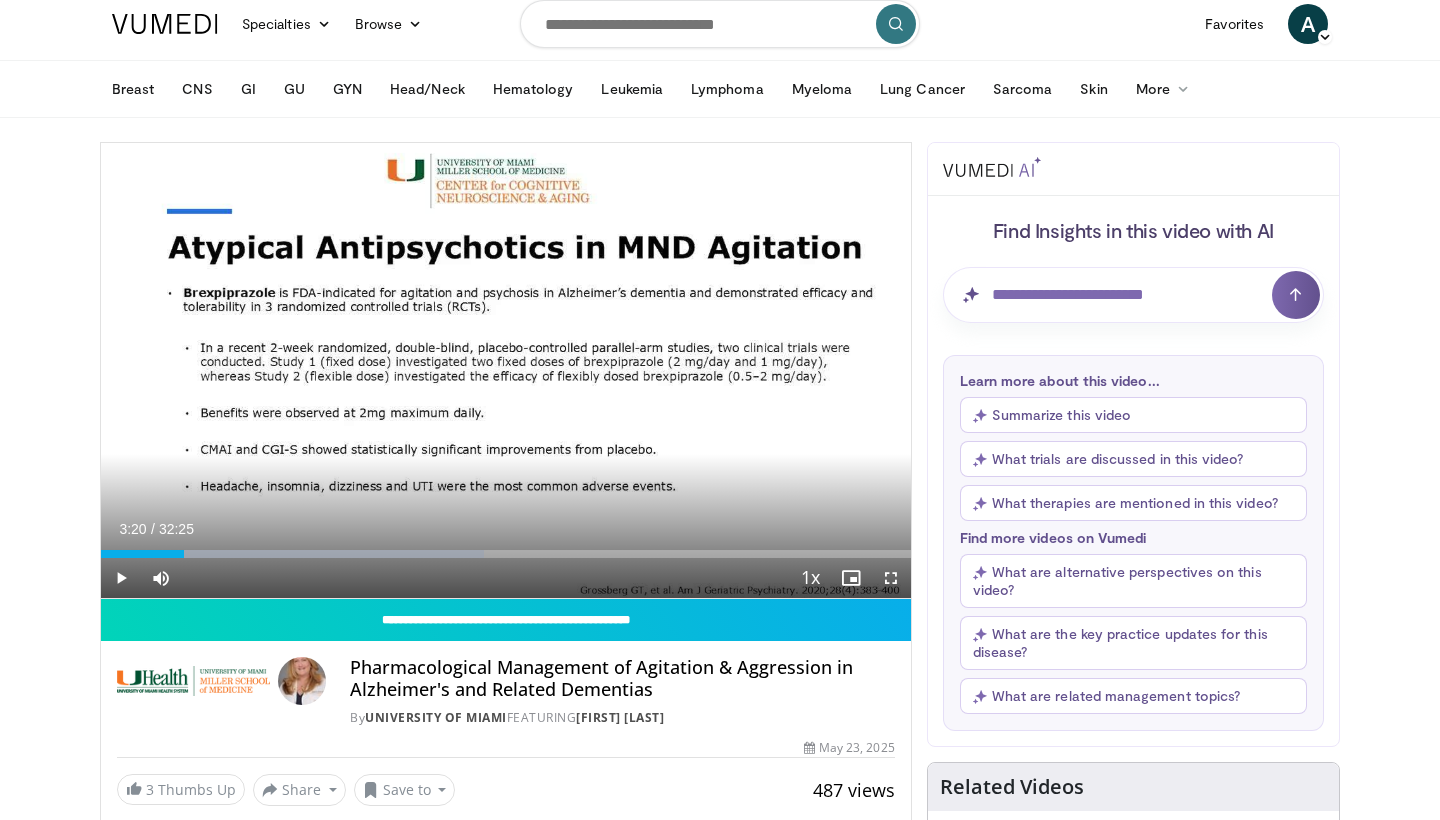 scroll, scrollTop: 14, scrollLeft: 0, axis: vertical 